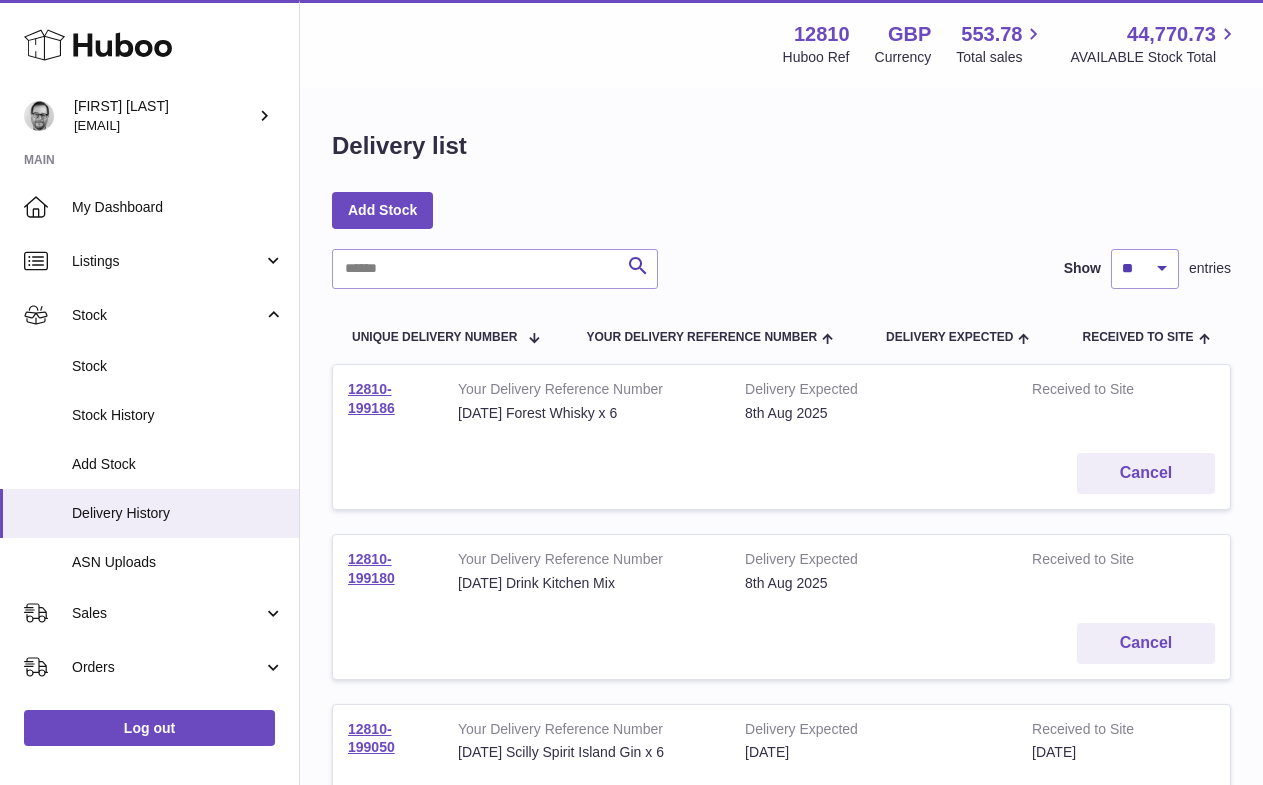 click on "Listings" at bounding box center (167, 261) 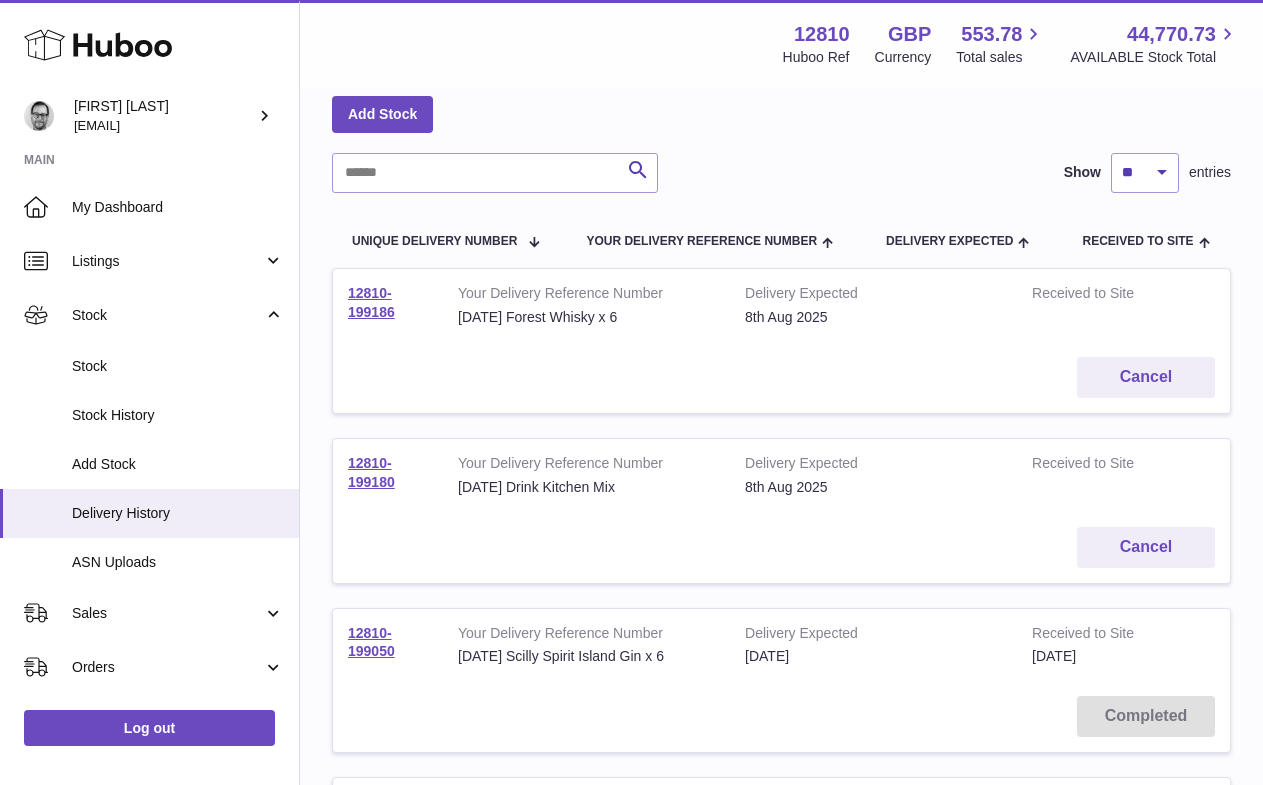 scroll, scrollTop: 0, scrollLeft: 0, axis: both 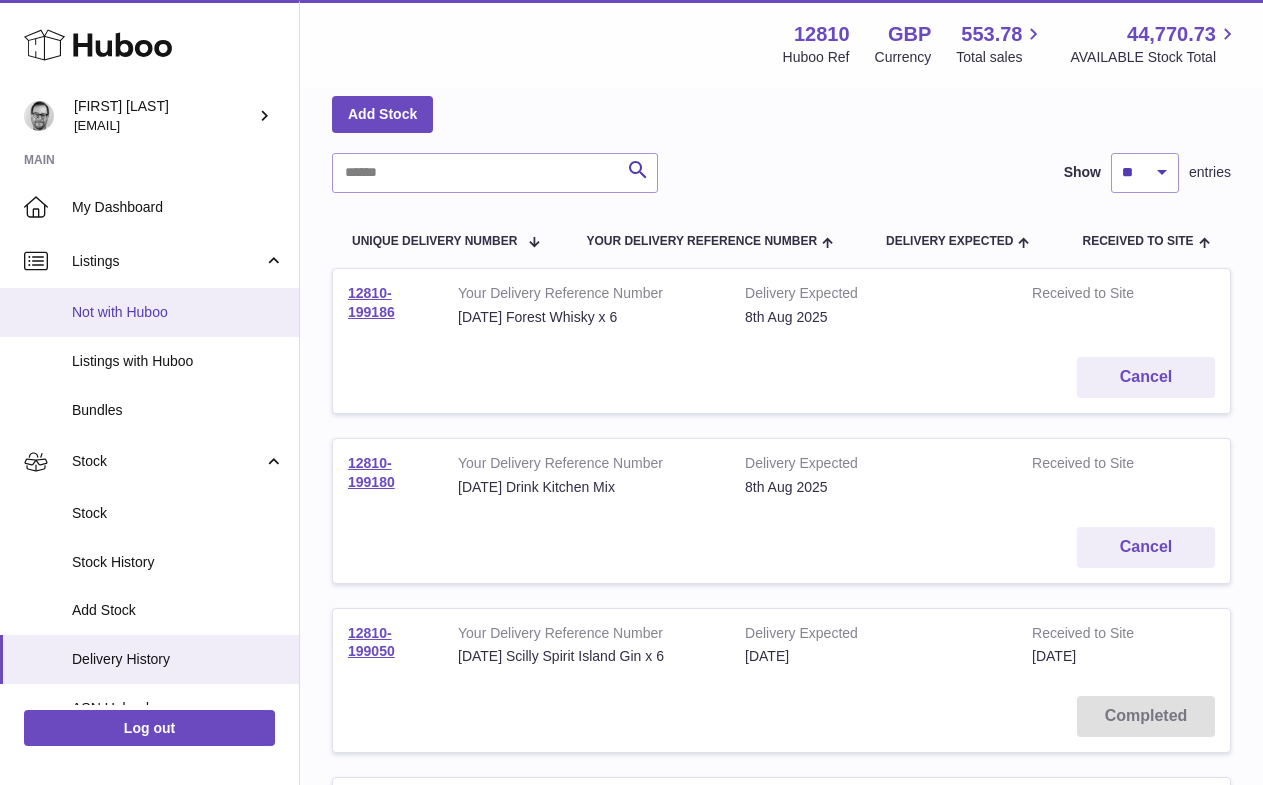 click on "Not with Huboo" at bounding box center [178, 312] 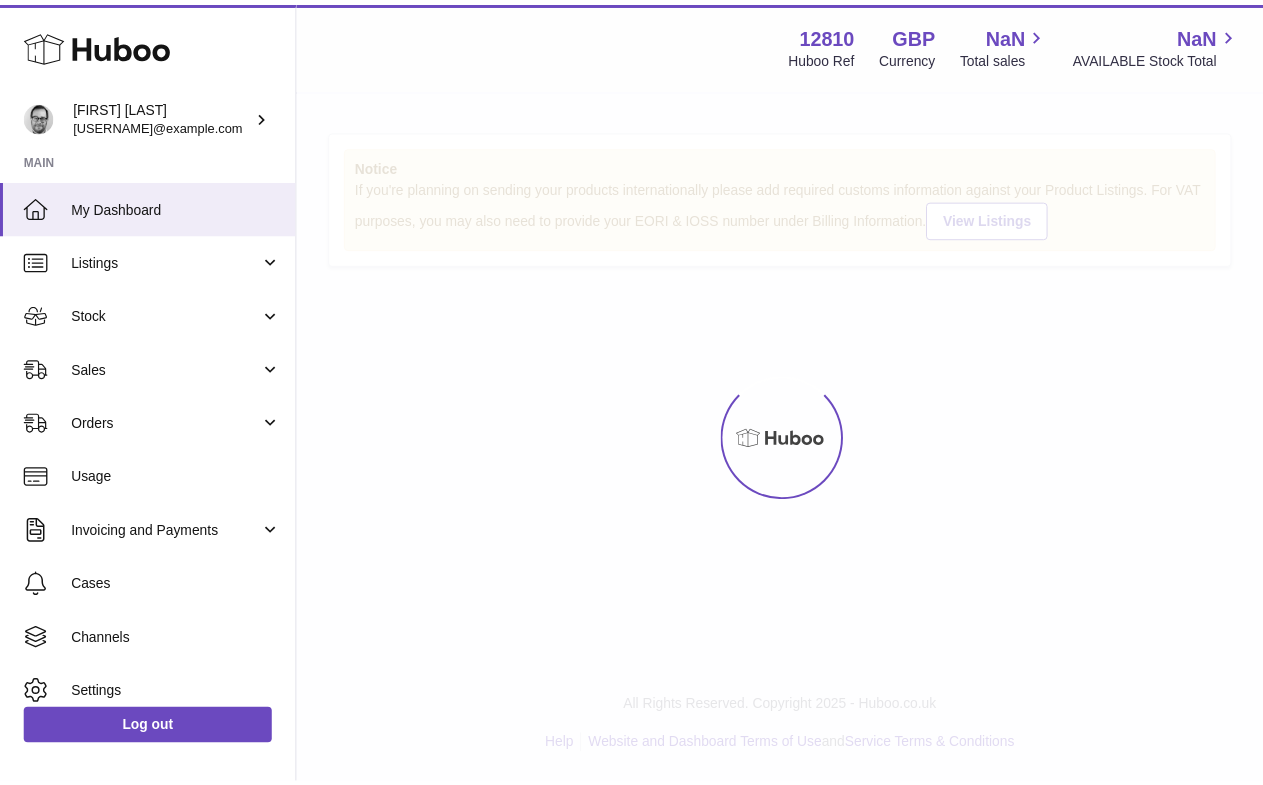 scroll, scrollTop: 0, scrollLeft: 0, axis: both 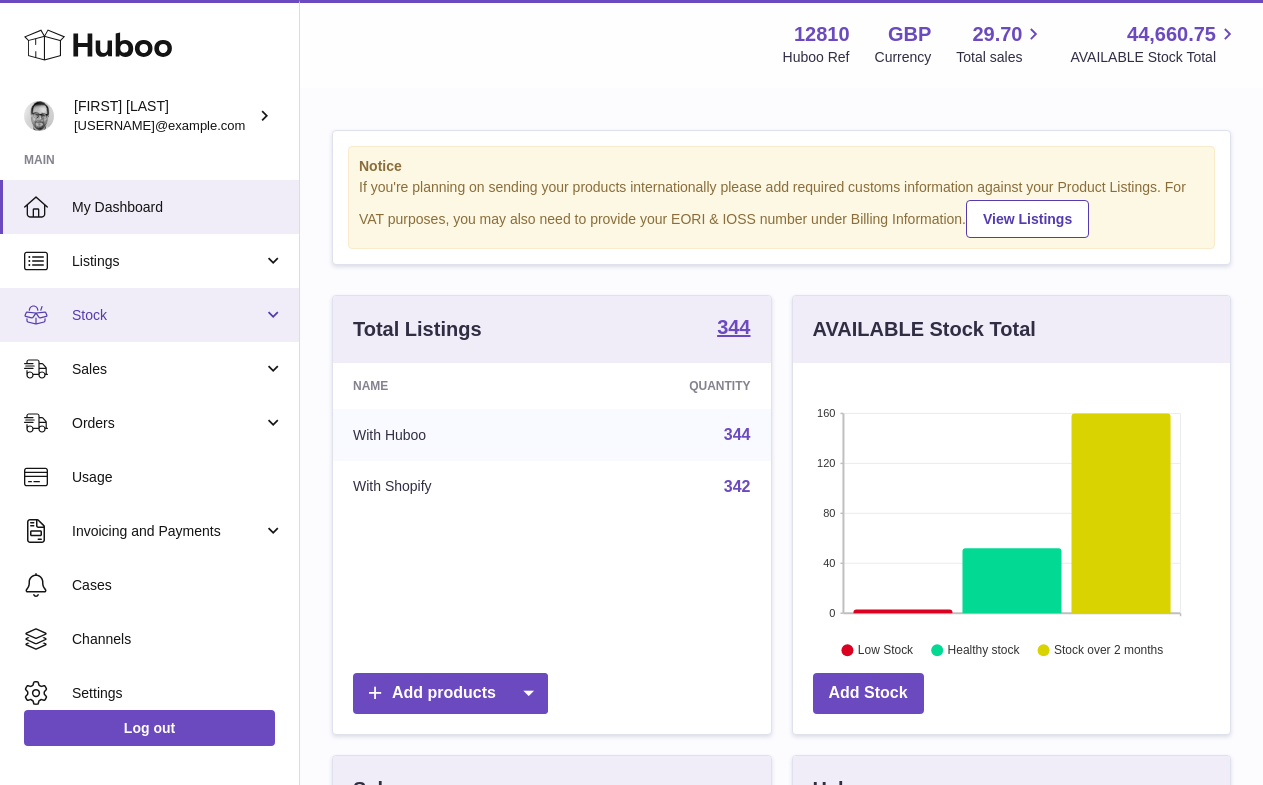 click on "Stock" at bounding box center (167, 315) 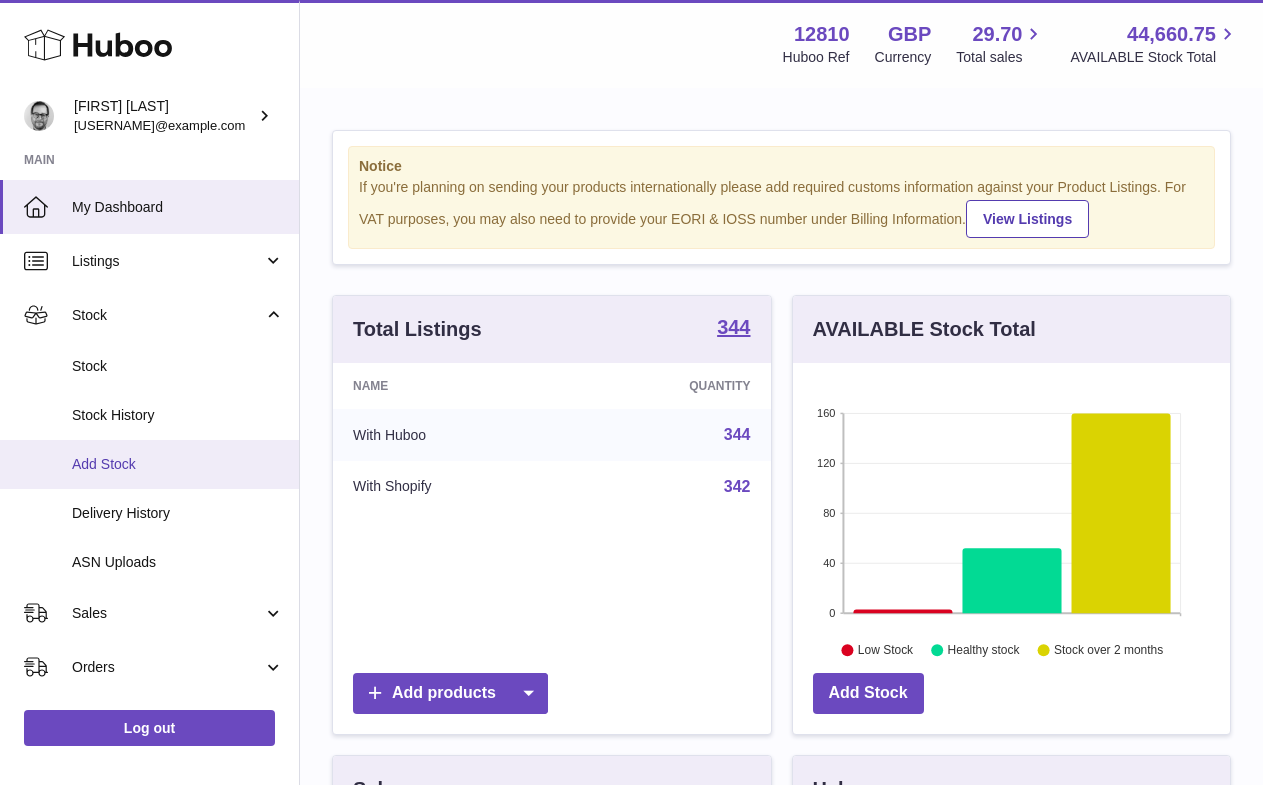 click on "Add Stock" at bounding box center [178, 464] 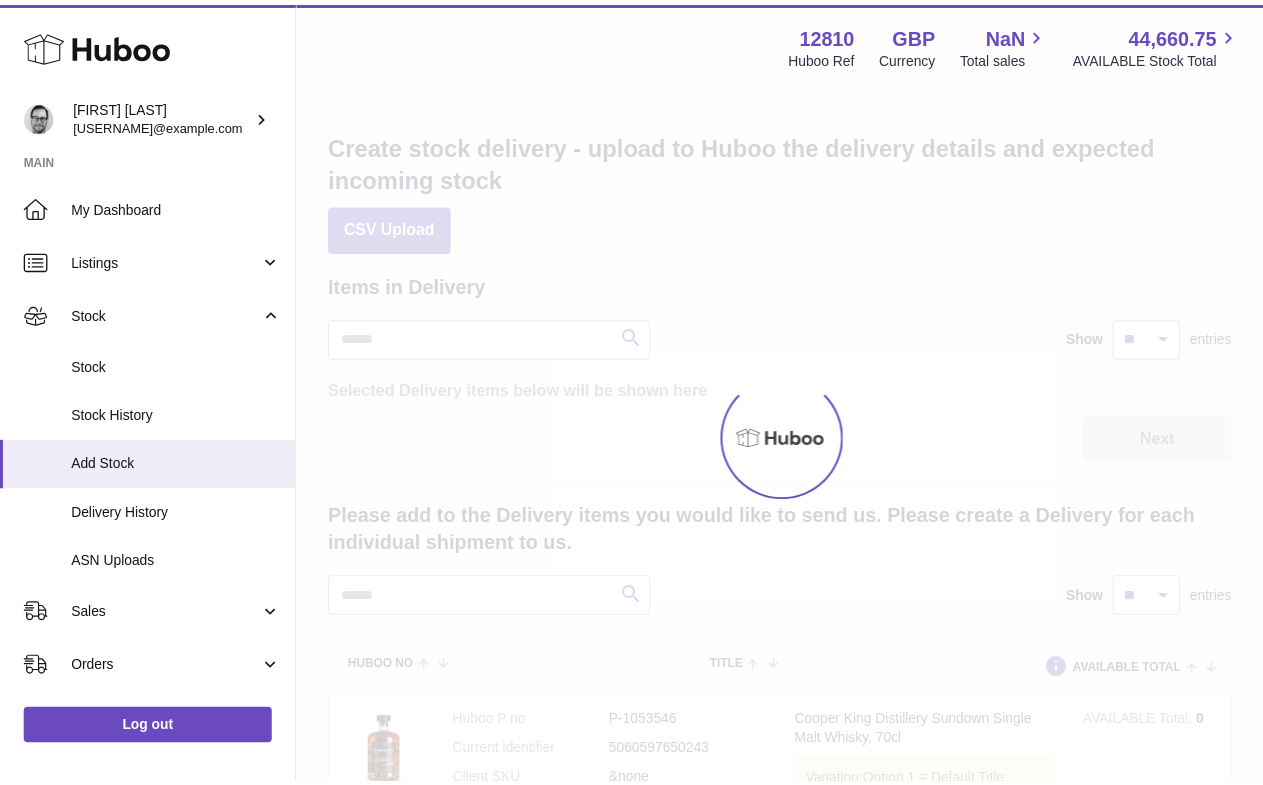 scroll, scrollTop: 0, scrollLeft: 0, axis: both 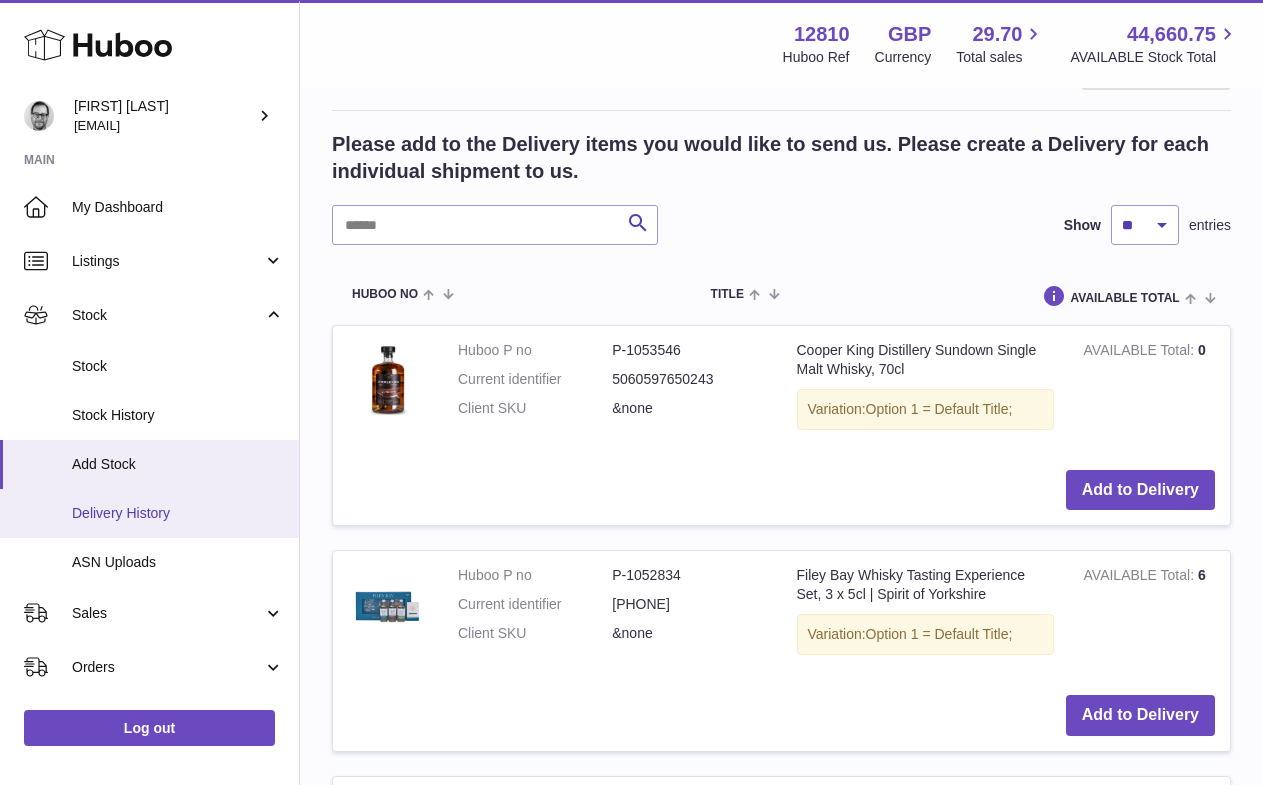 click on "Delivery History" 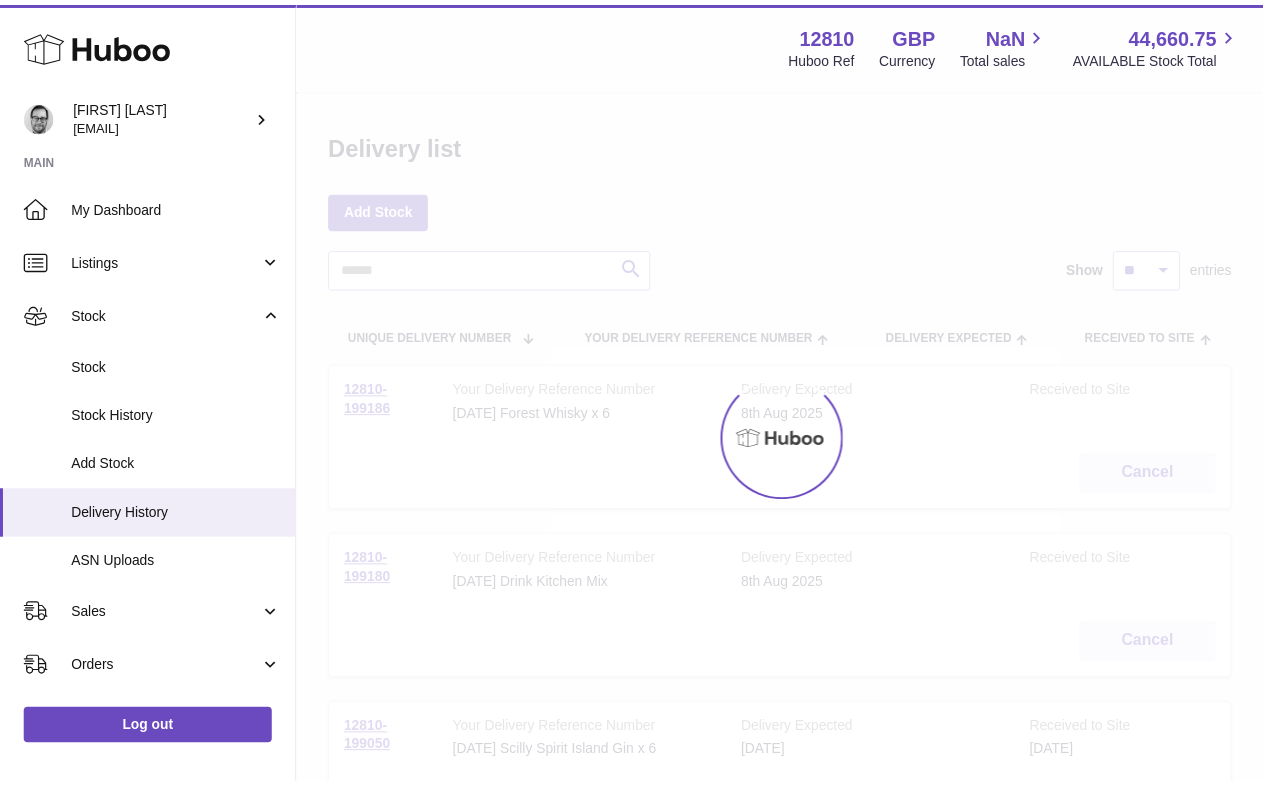 scroll, scrollTop: 0, scrollLeft: 0, axis: both 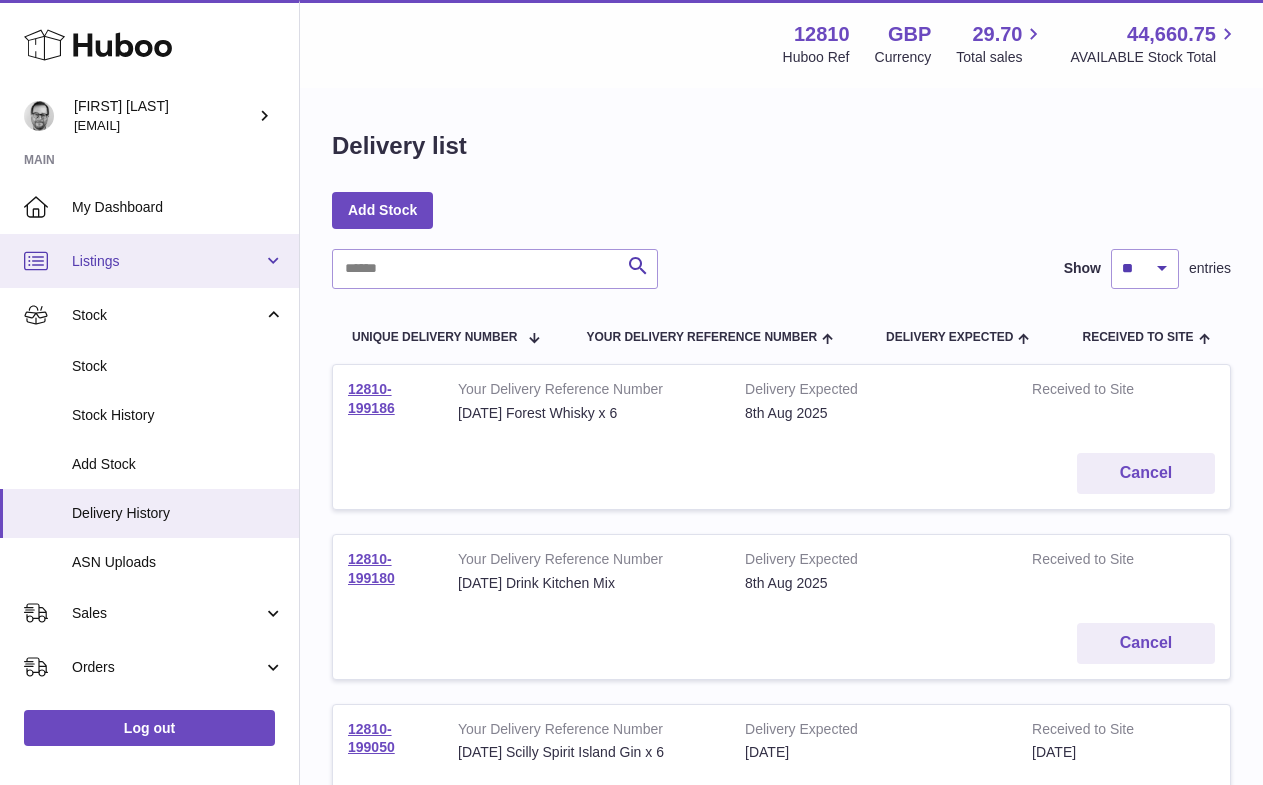 click on "Listings" at bounding box center [149, 261] 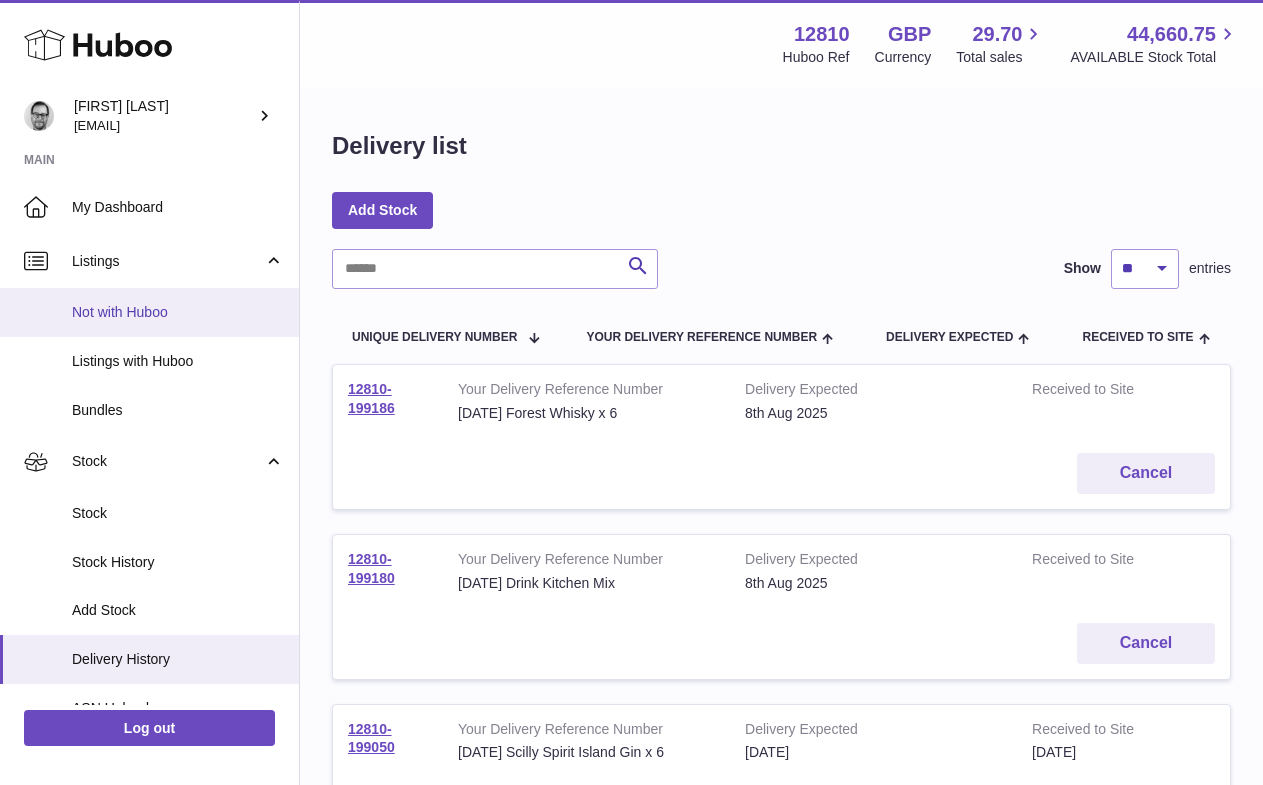 click on "Not with Huboo" at bounding box center (178, 312) 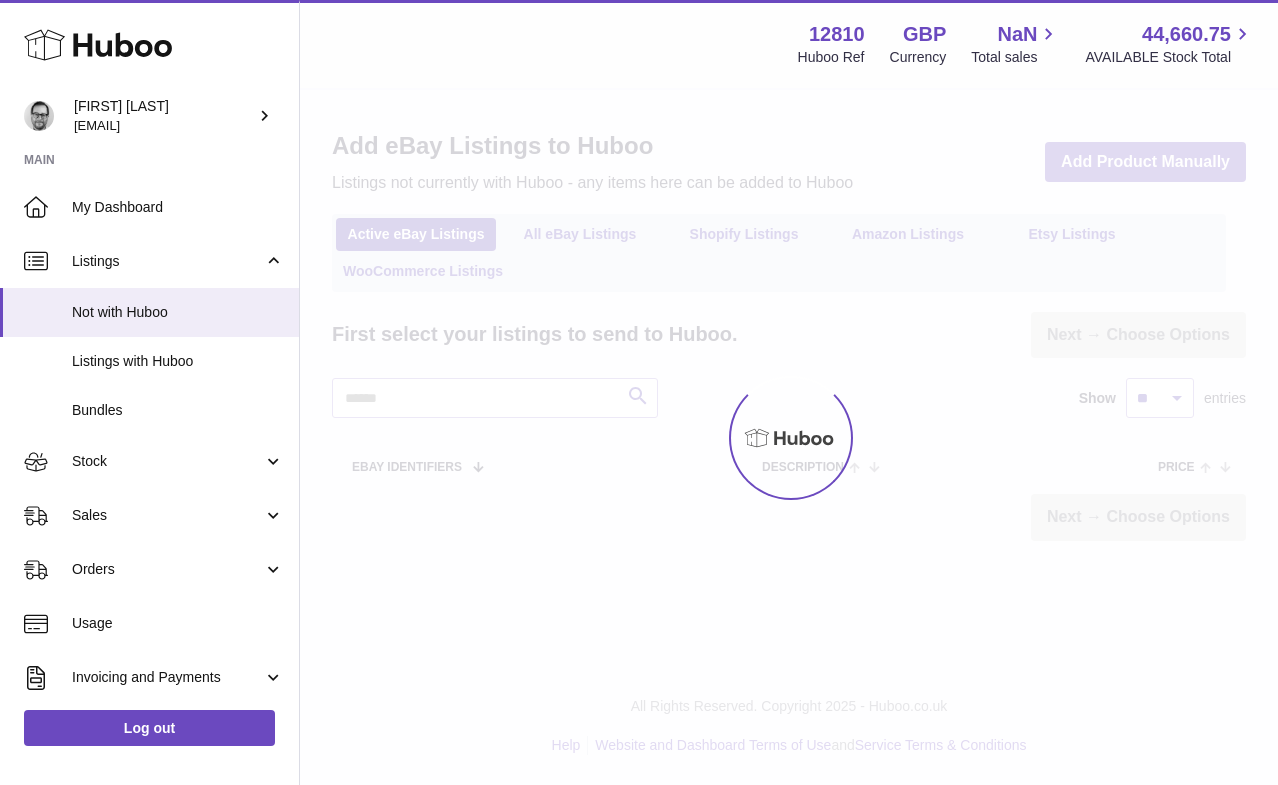 scroll, scrollTop: 0, scrollLeft: 0, axis: both 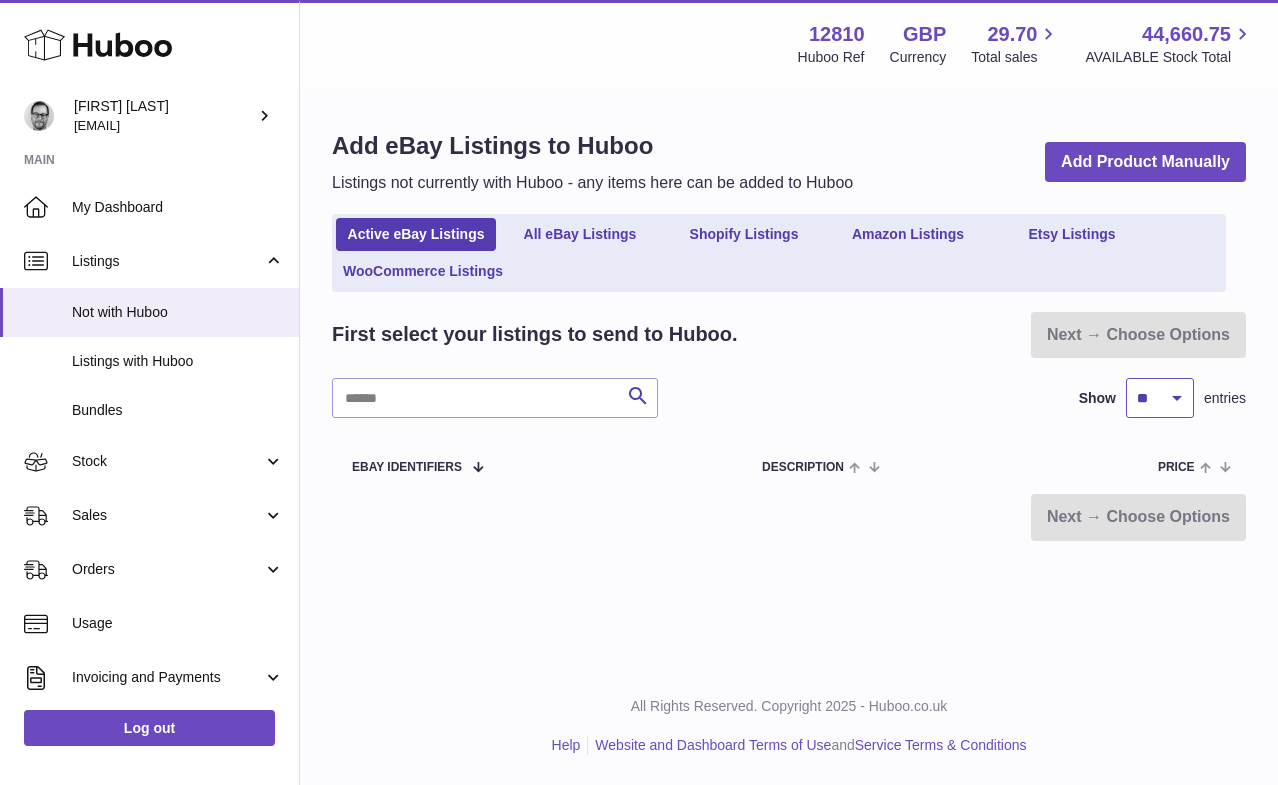 click on "** ** ** ***" at bounding box center [1160, 398] 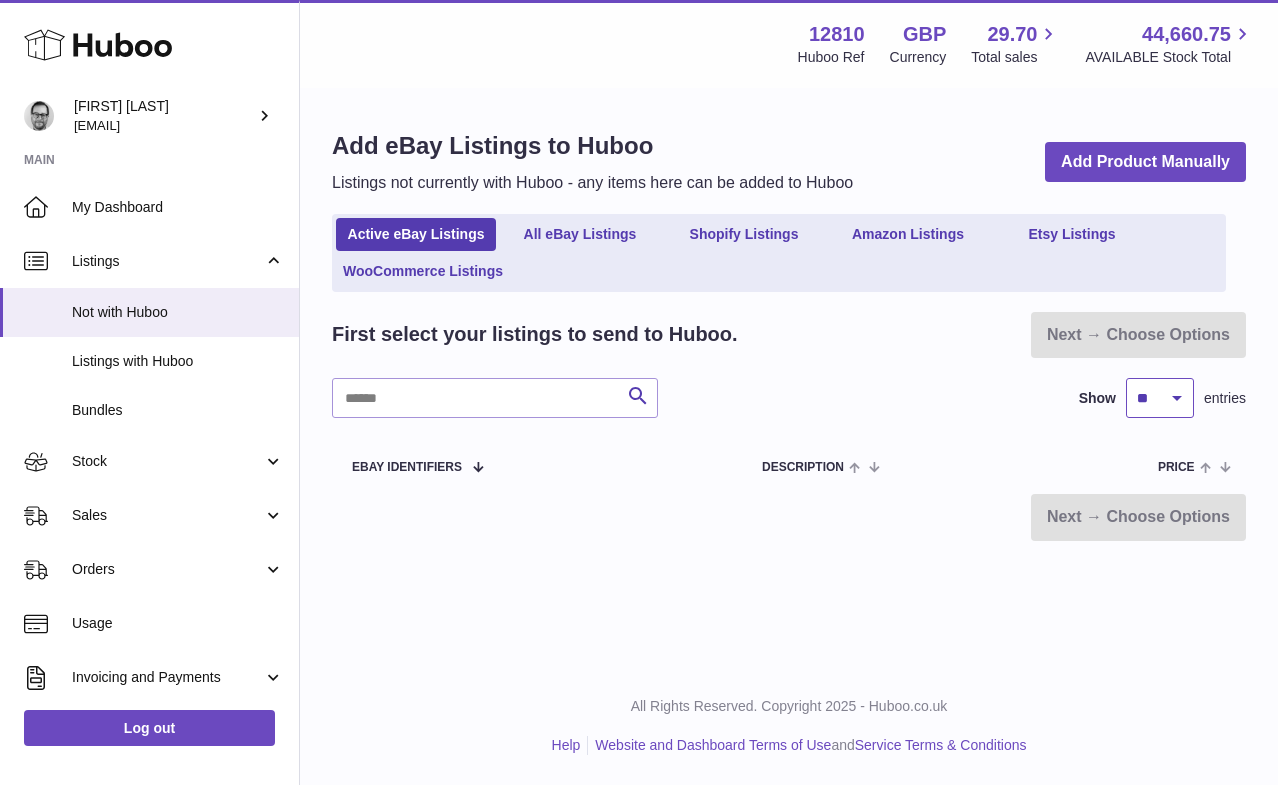 select on "***" 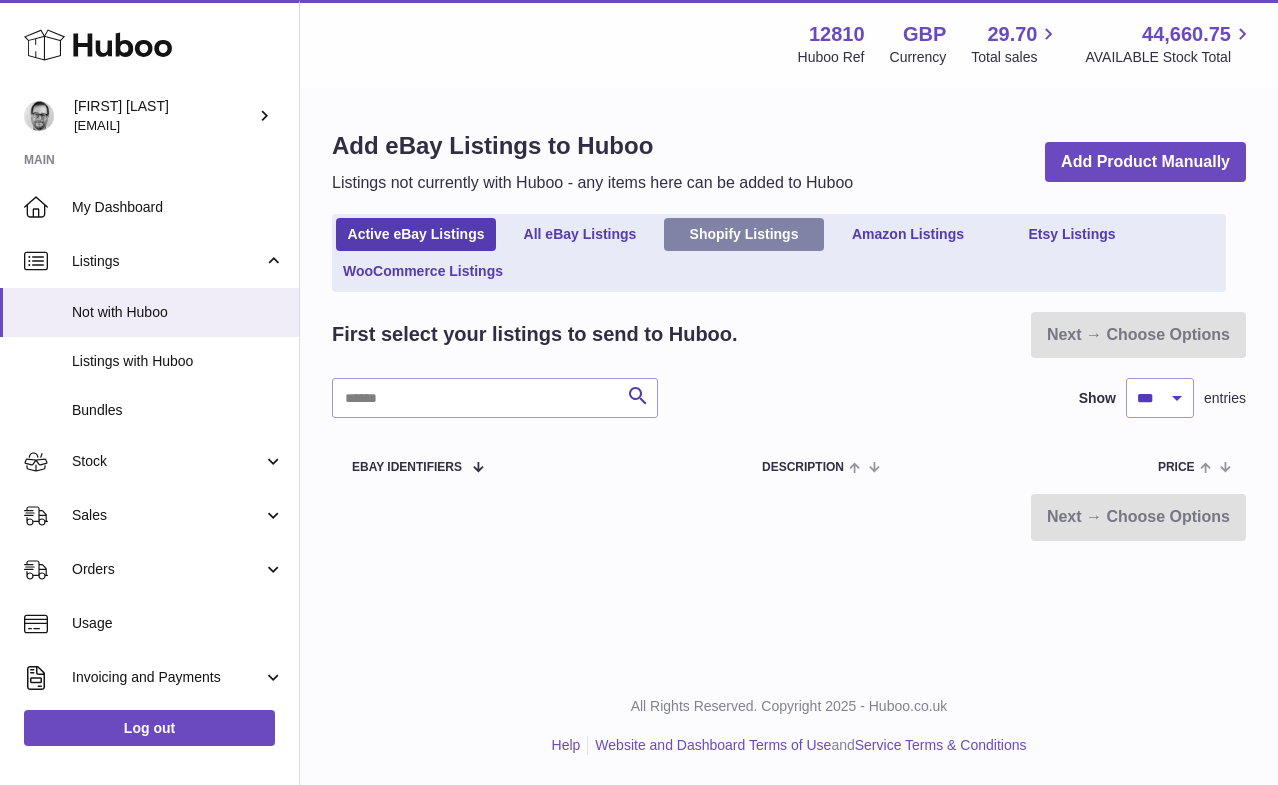 click on "Shopify Listings" at bounding box center [744, 234] 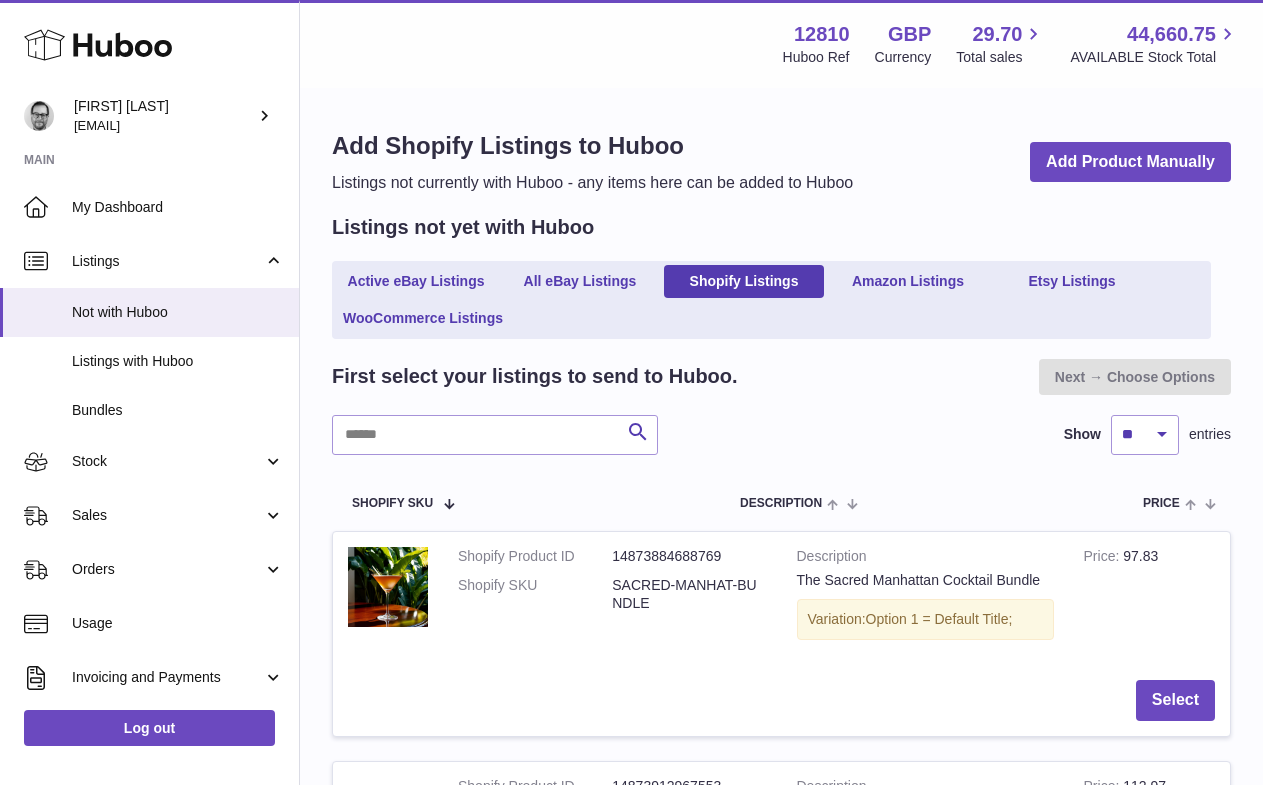 scroll, scrollTop: 0, scrollLeft: 0, axis: both 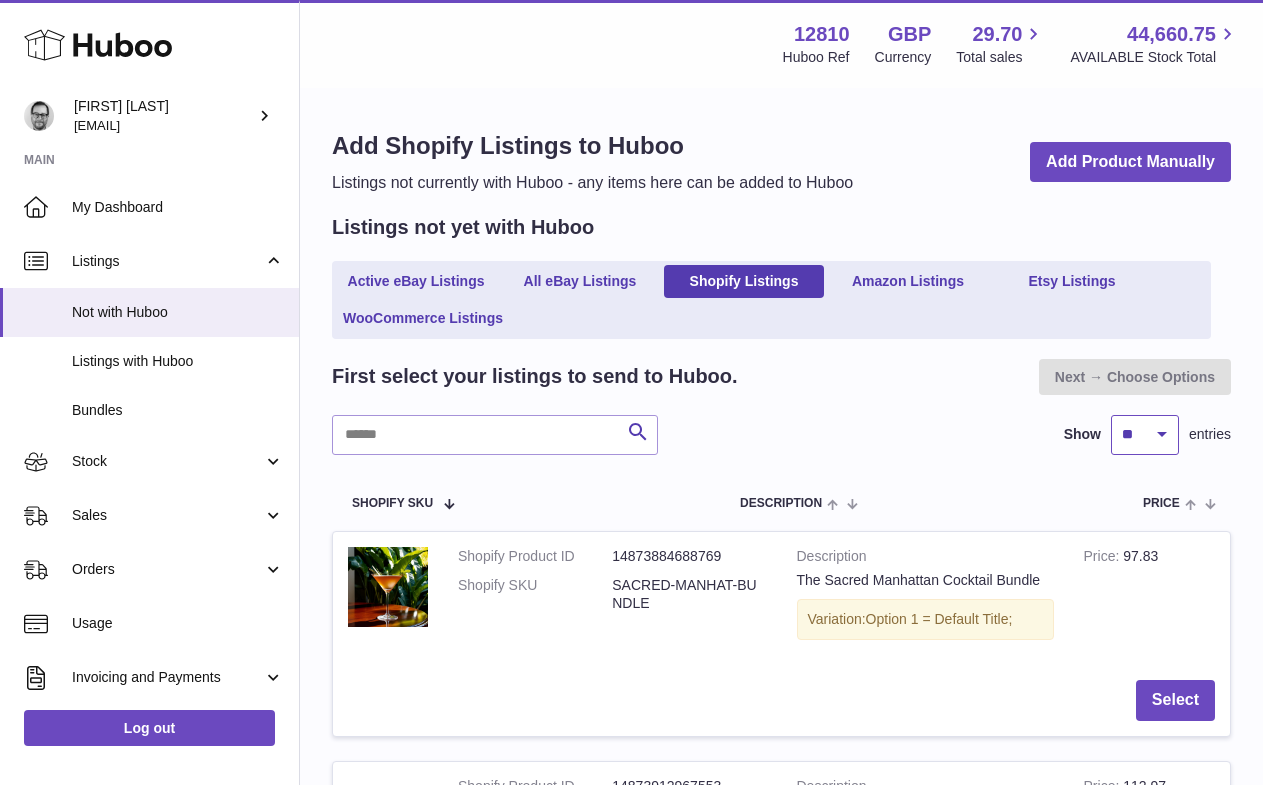 click on "** ** ** ***" at bounding box center [1145, 435] 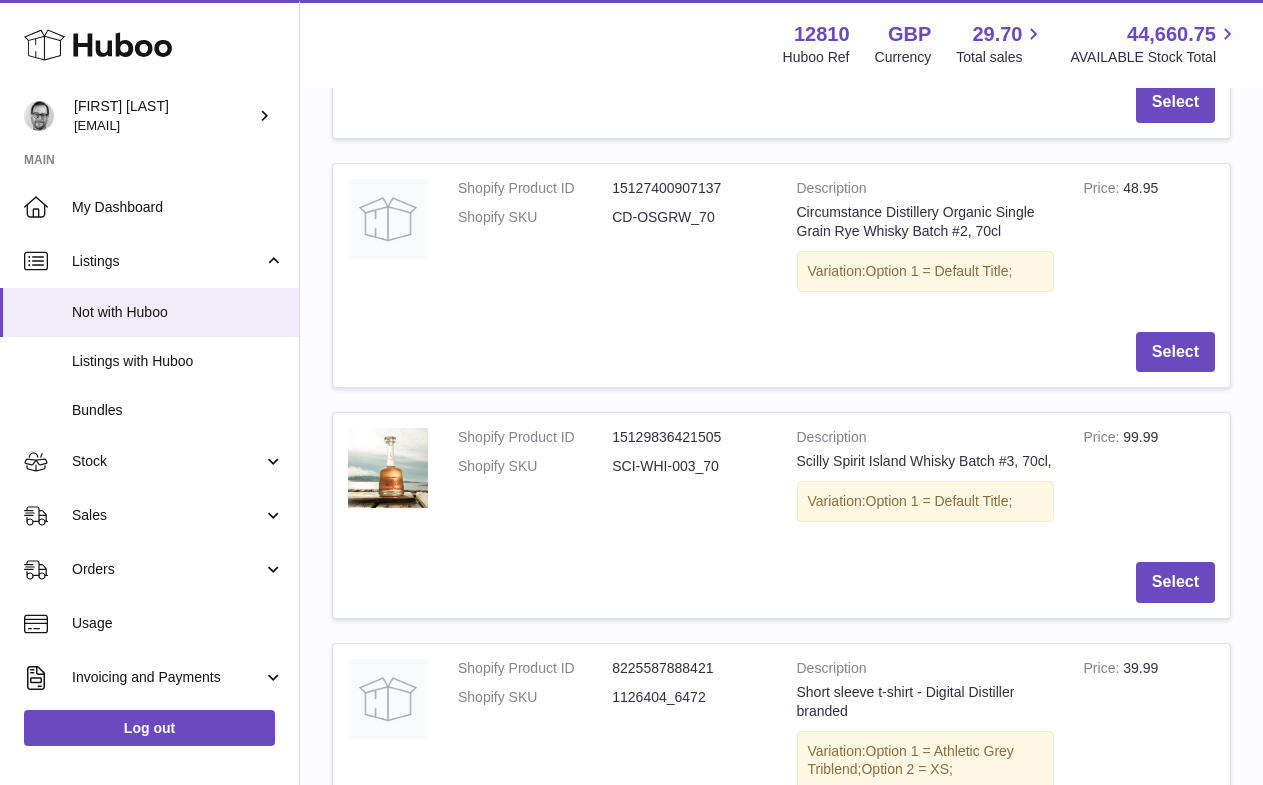 scroll, scrollTop: 11332, scrollLeft: 0, axis: vertical 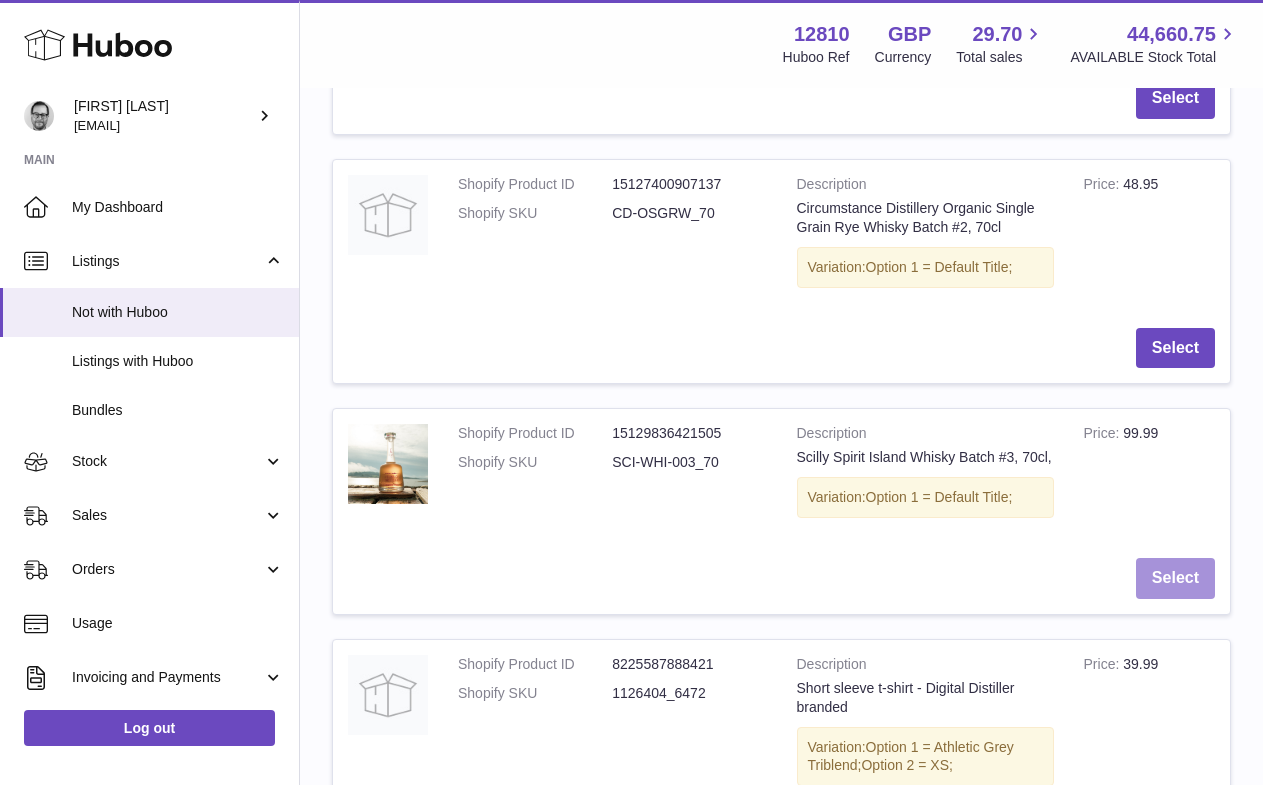 click on "Select" at bounding box center (1175, 578) 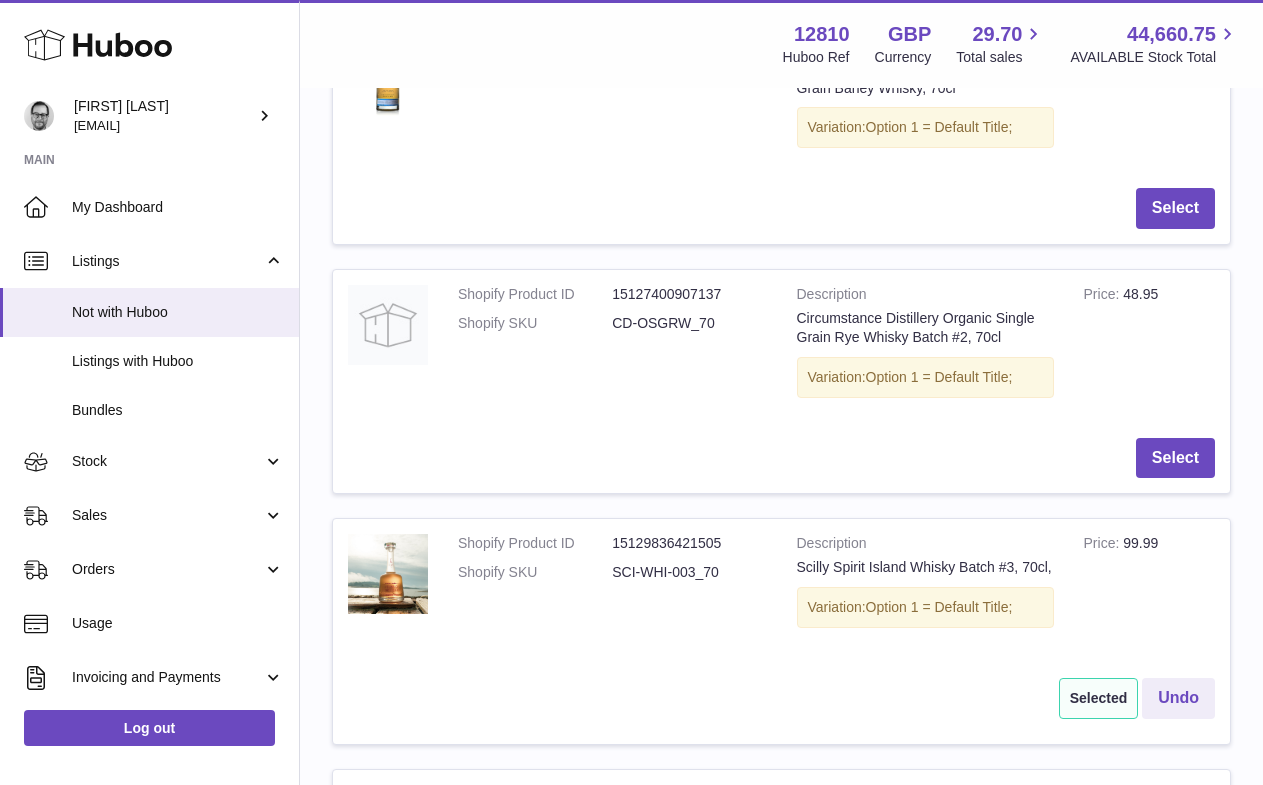 scroll, scrollTop: 11219, scrollLeft: 0, axis: vertical 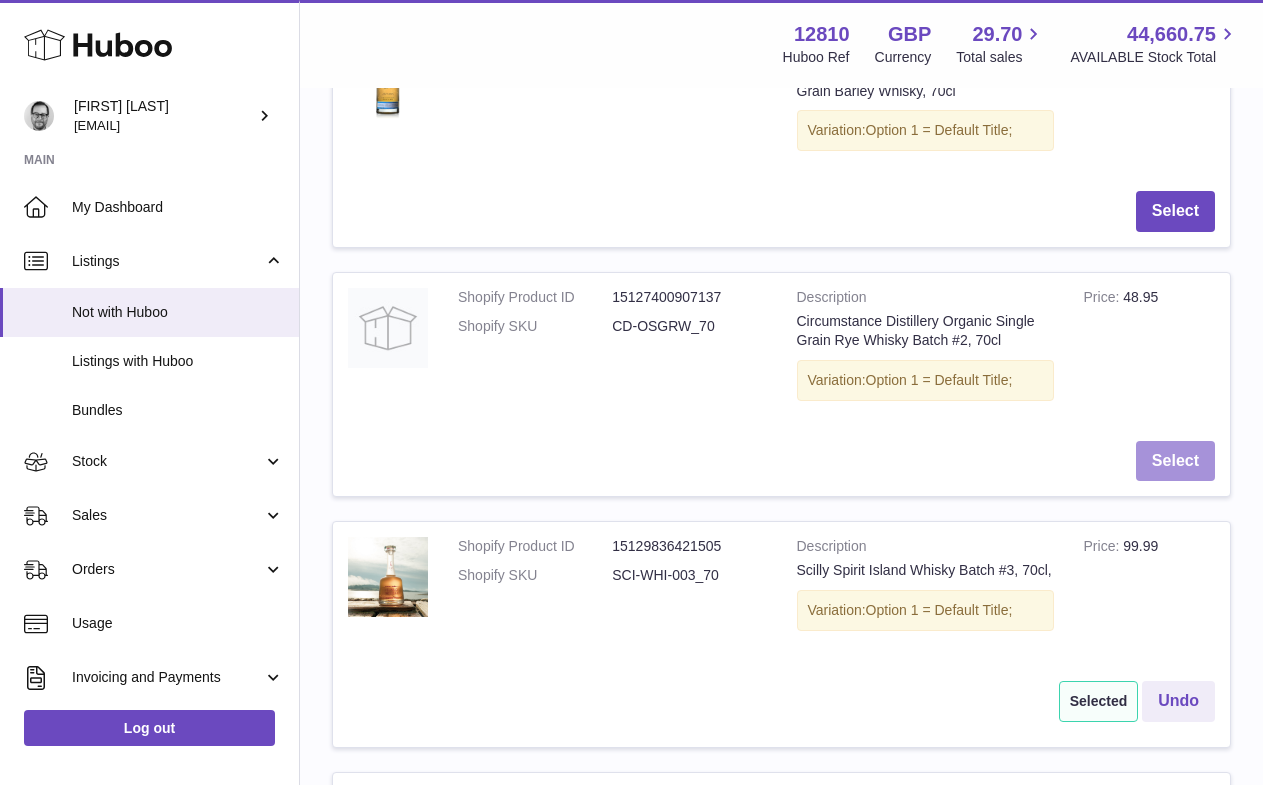 click on "Select" at bounding box center [1175, 461] 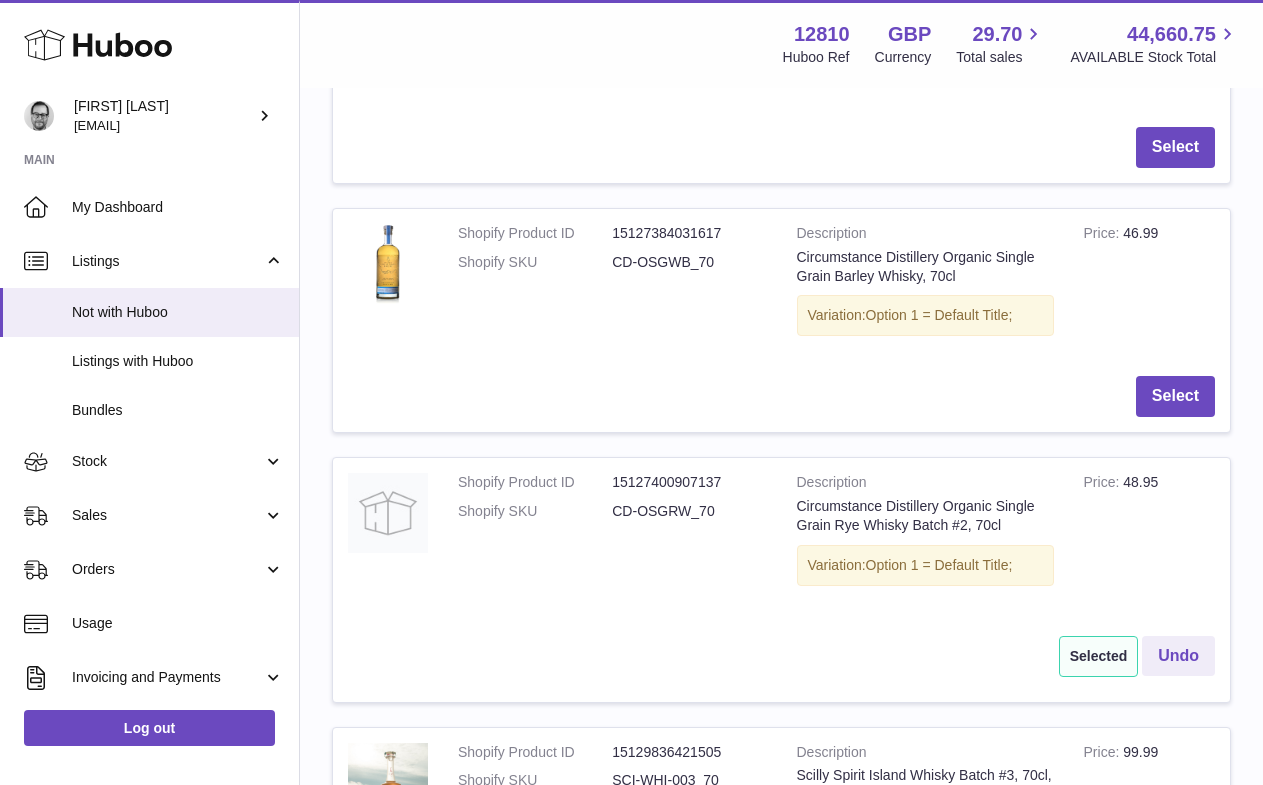 scroll, scrollTop: 11030, scrollLeft: 0, axis: vertical 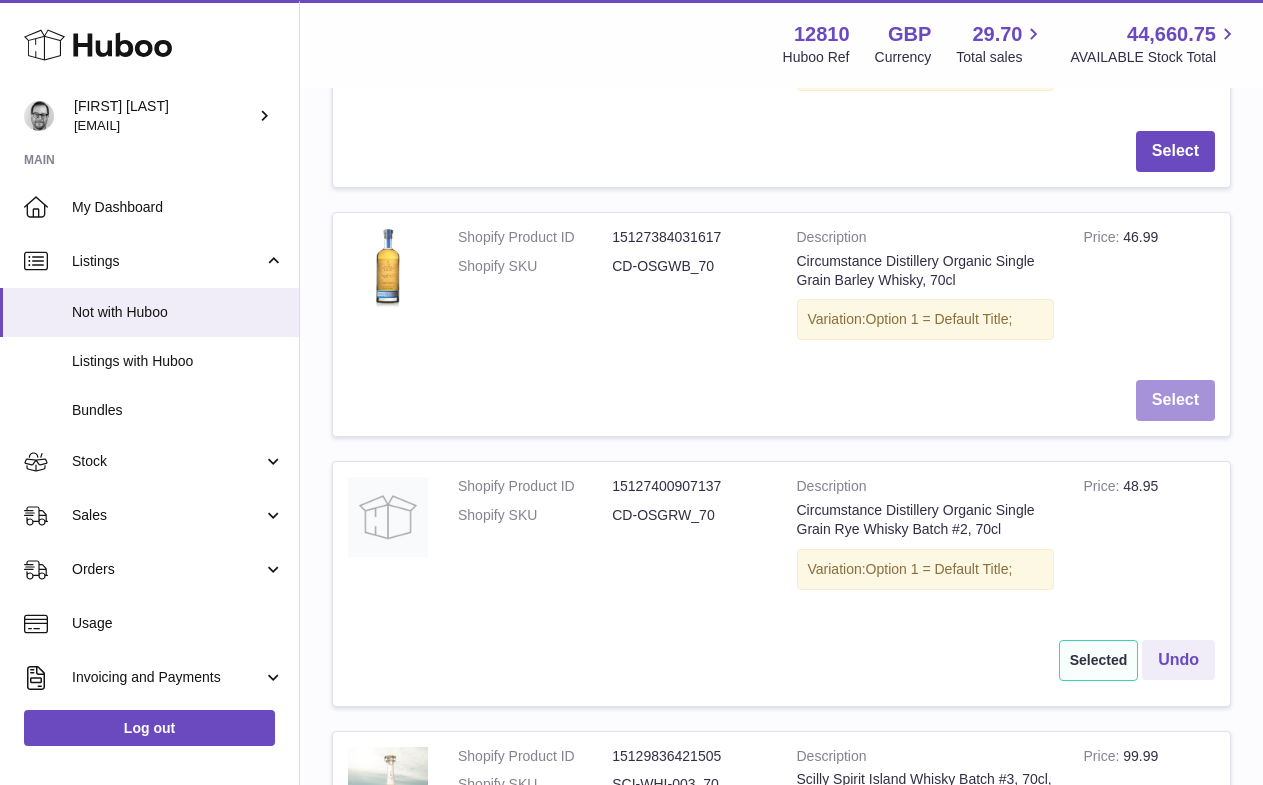 click on "Select" at bounding box center (1175, 400) 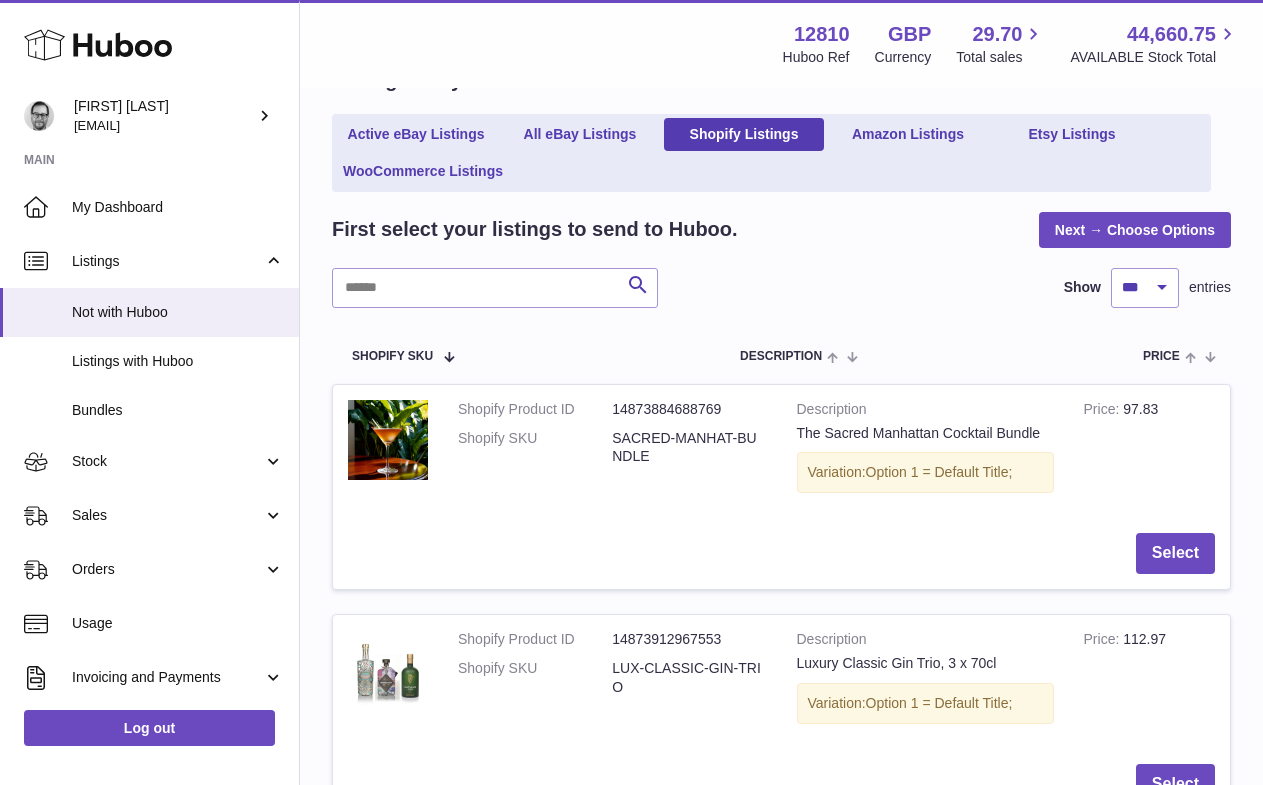 scroll, scrollTop: 0, scrollLeft: 0, axis: both 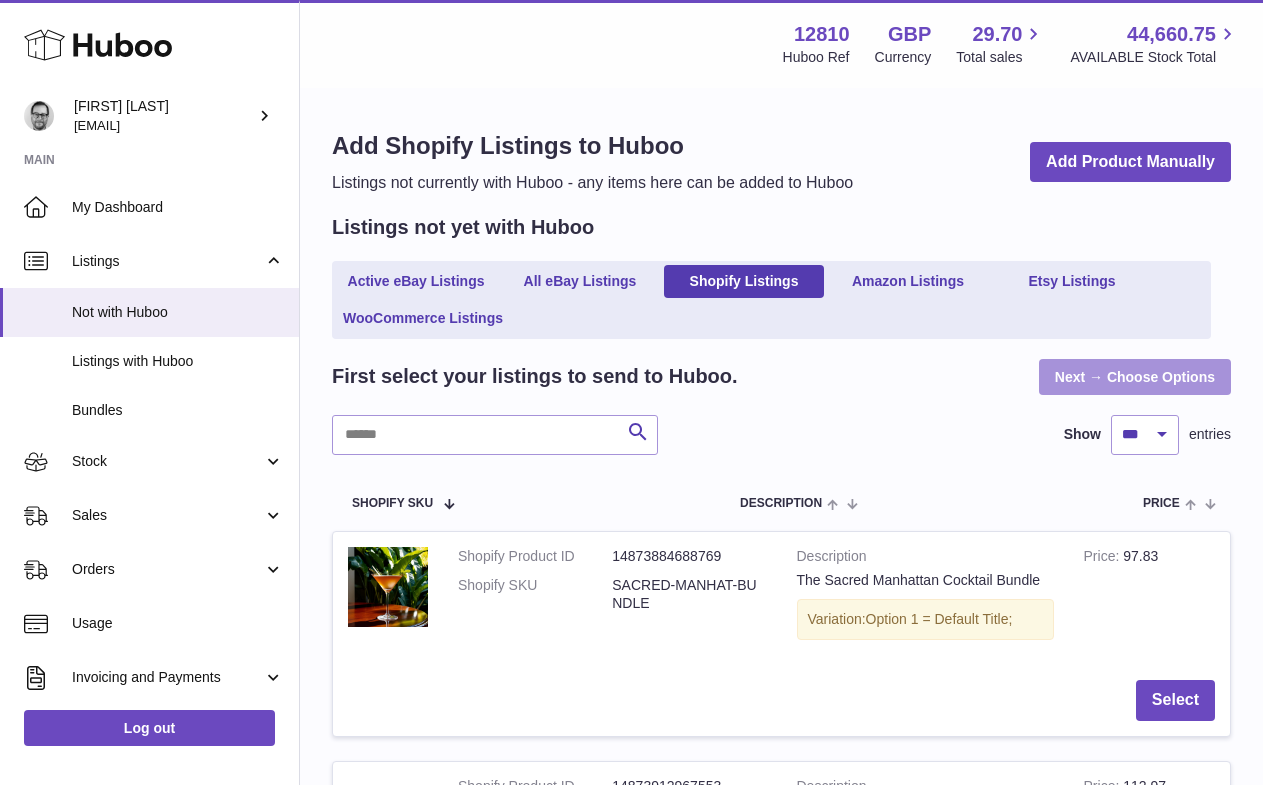 click on "Next → Choose Options" at bounding box center (1135, 377) 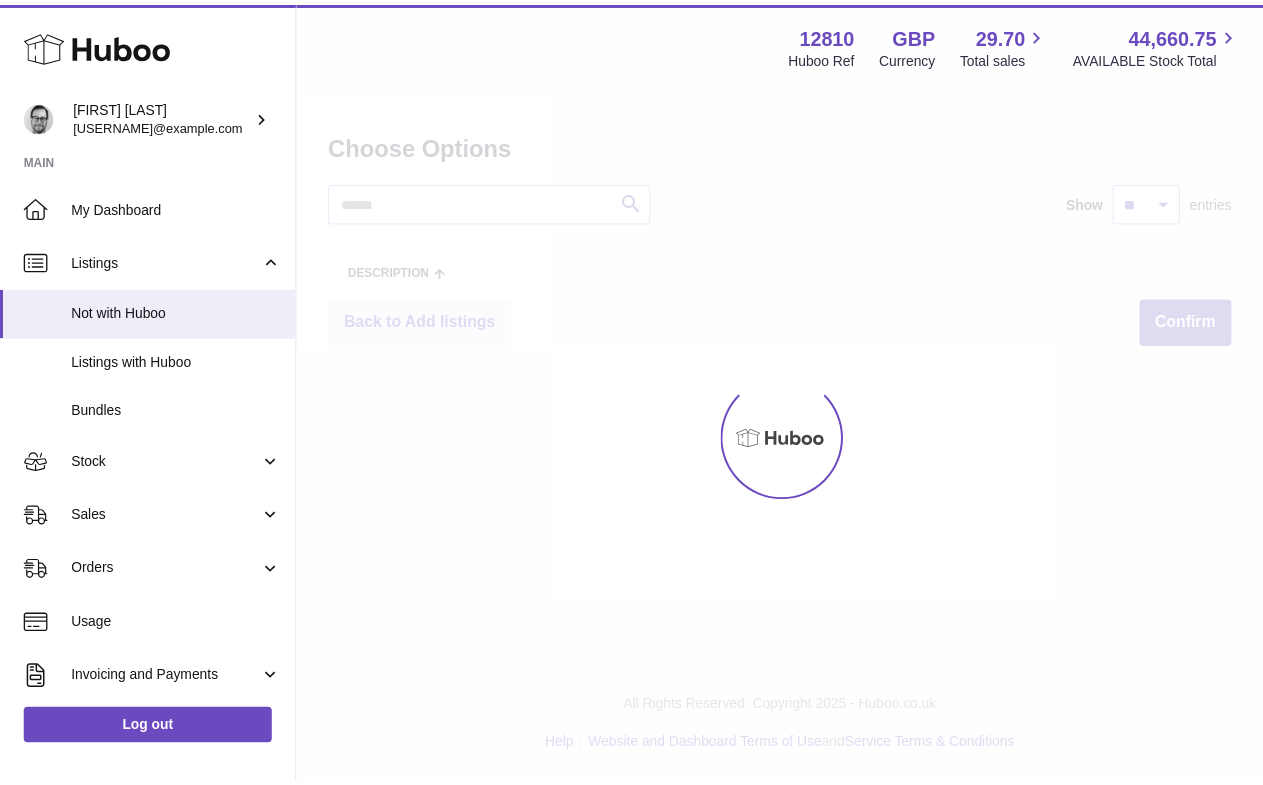scroll, scrollTop: 0, scrollLeft: 0, axis: both 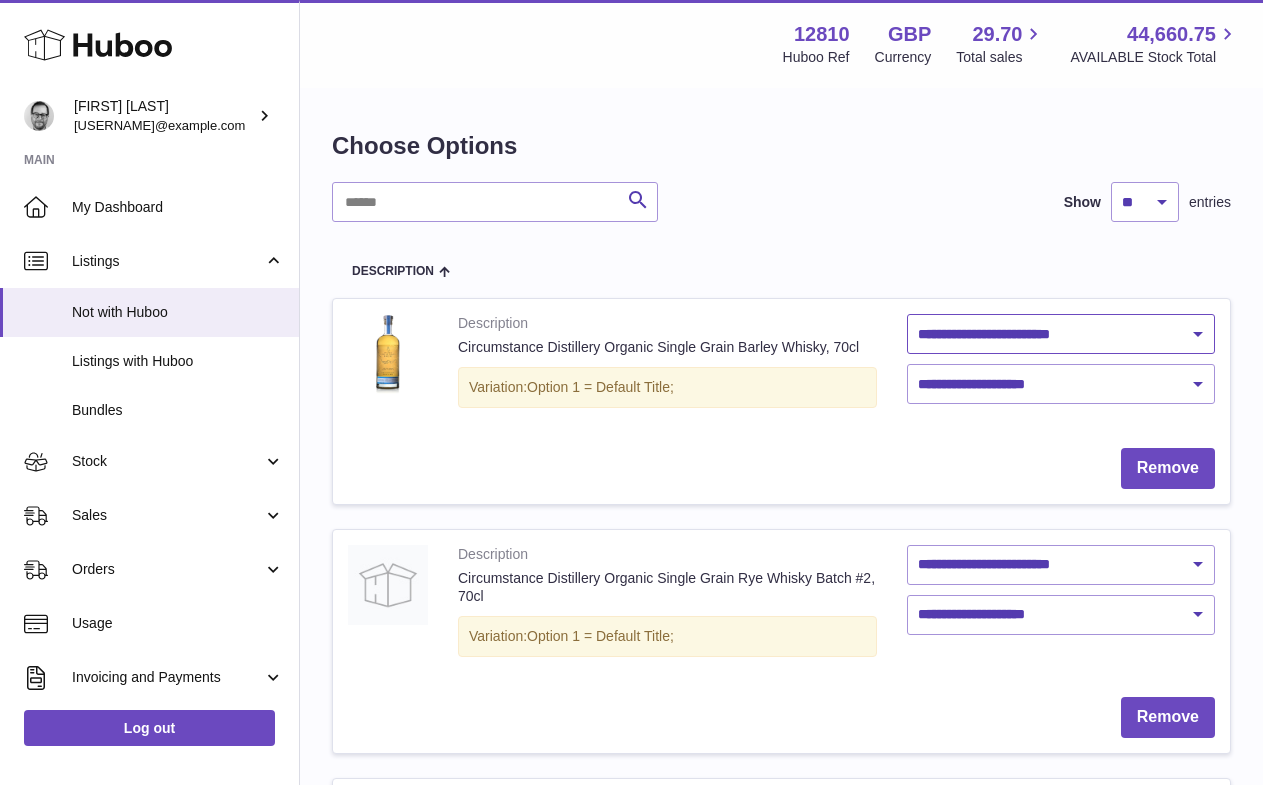 click on "**********" at bounding box center (1061, 334) 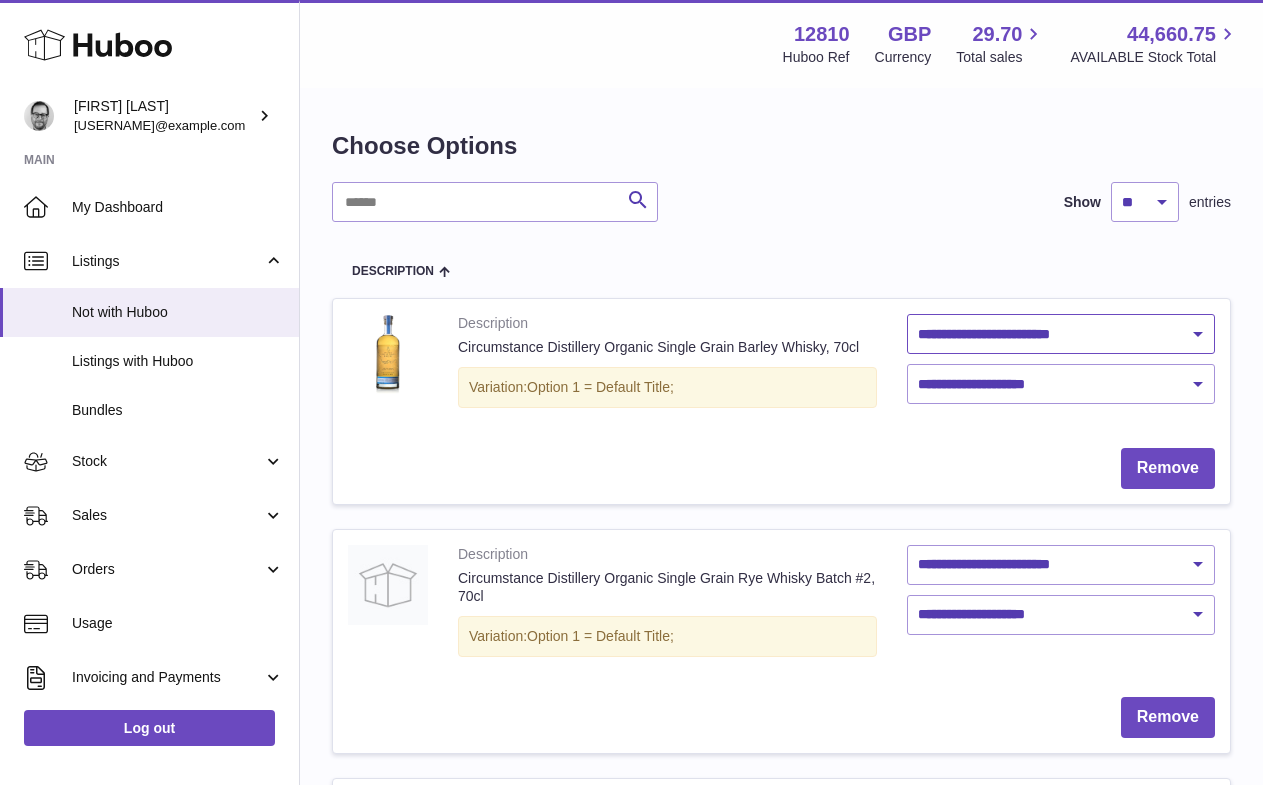 select on "**********" 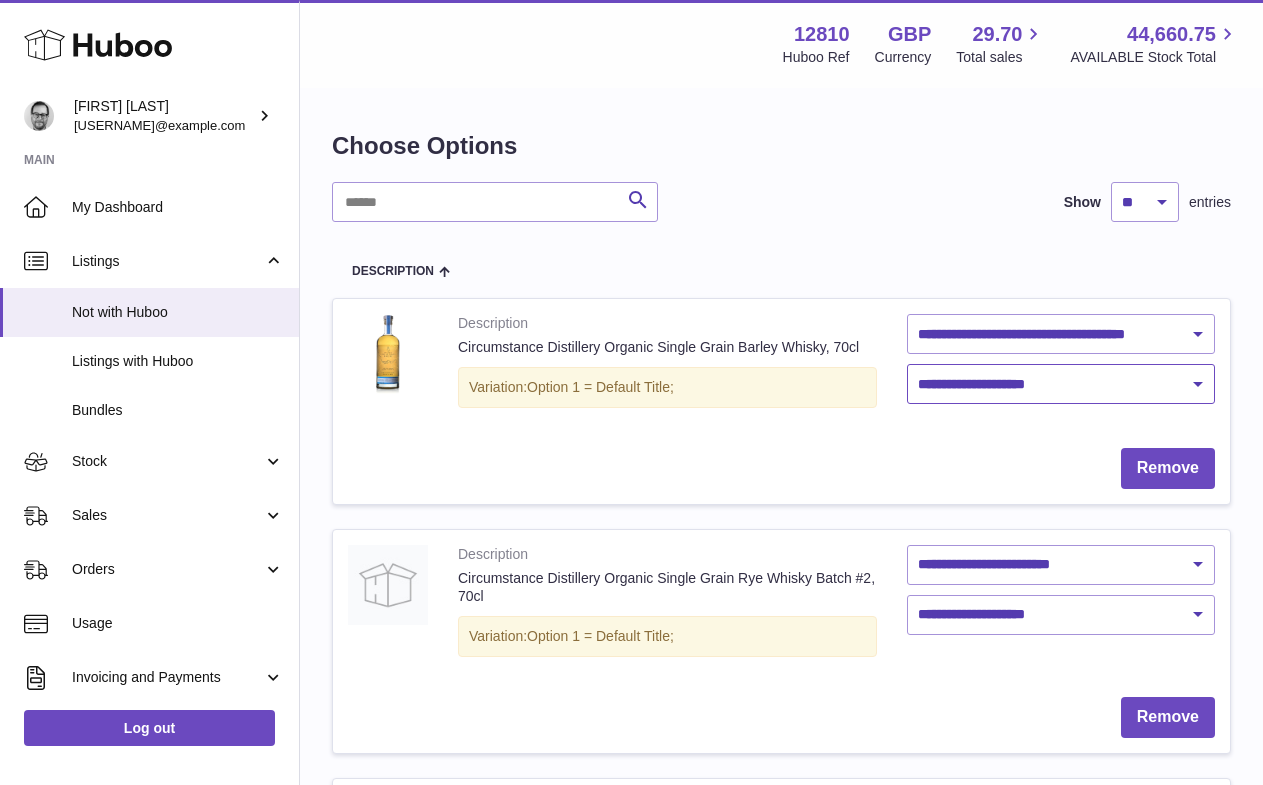 click on "**********" at bounding box center [1061, 384] 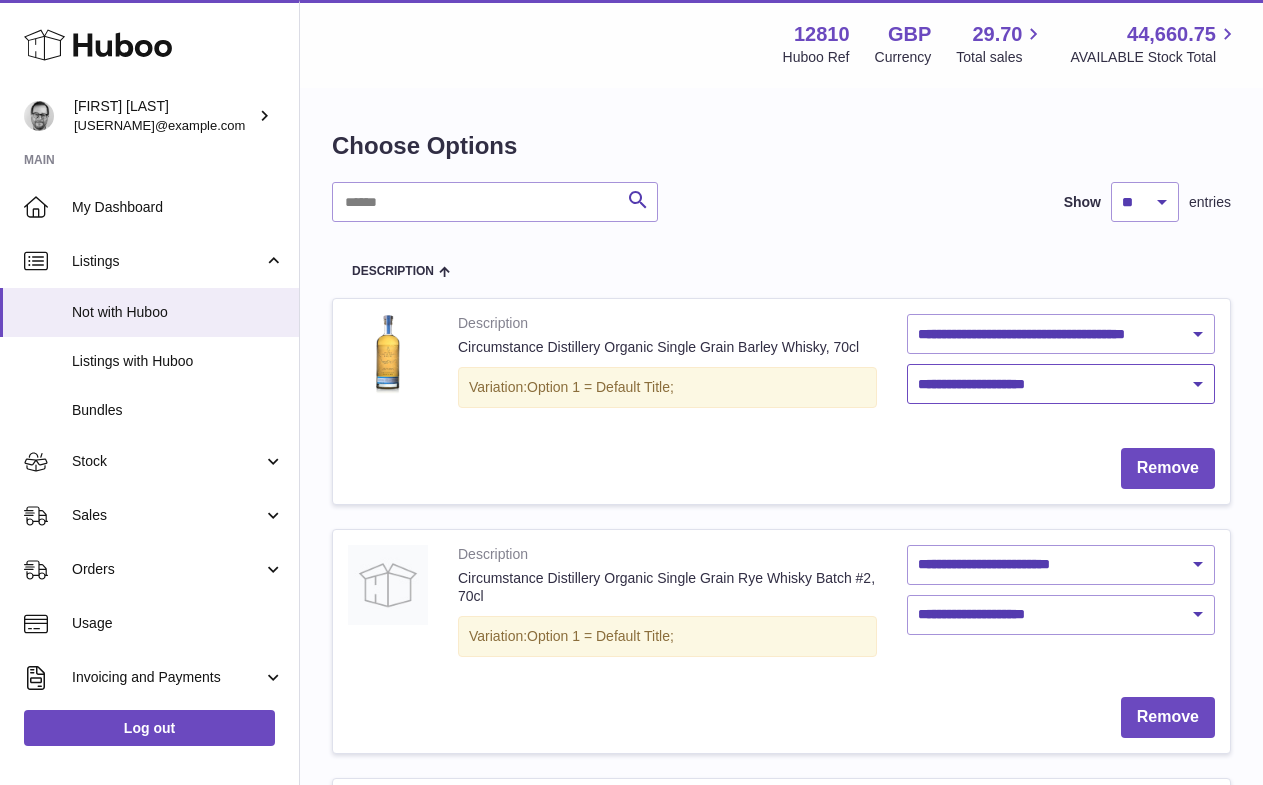 select on "**" 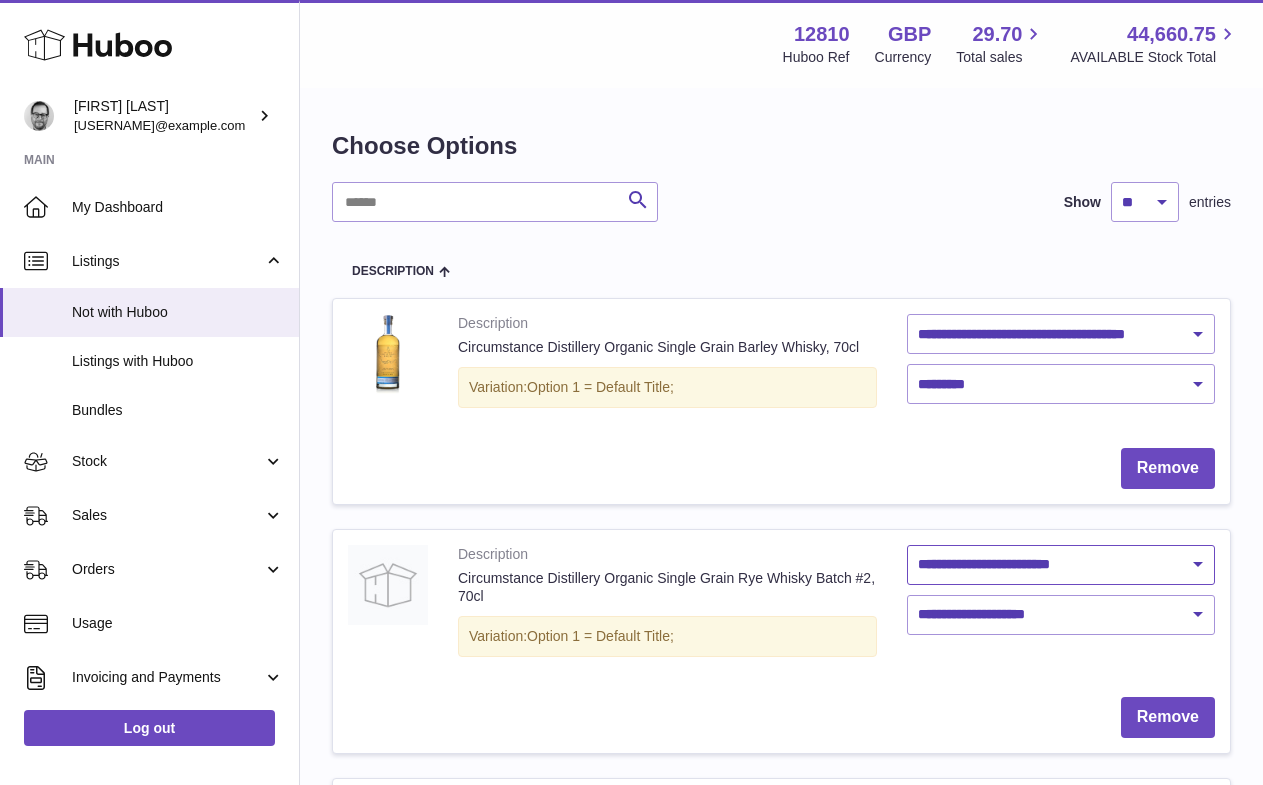 click on "**********" at bounding box center (1061, 565) 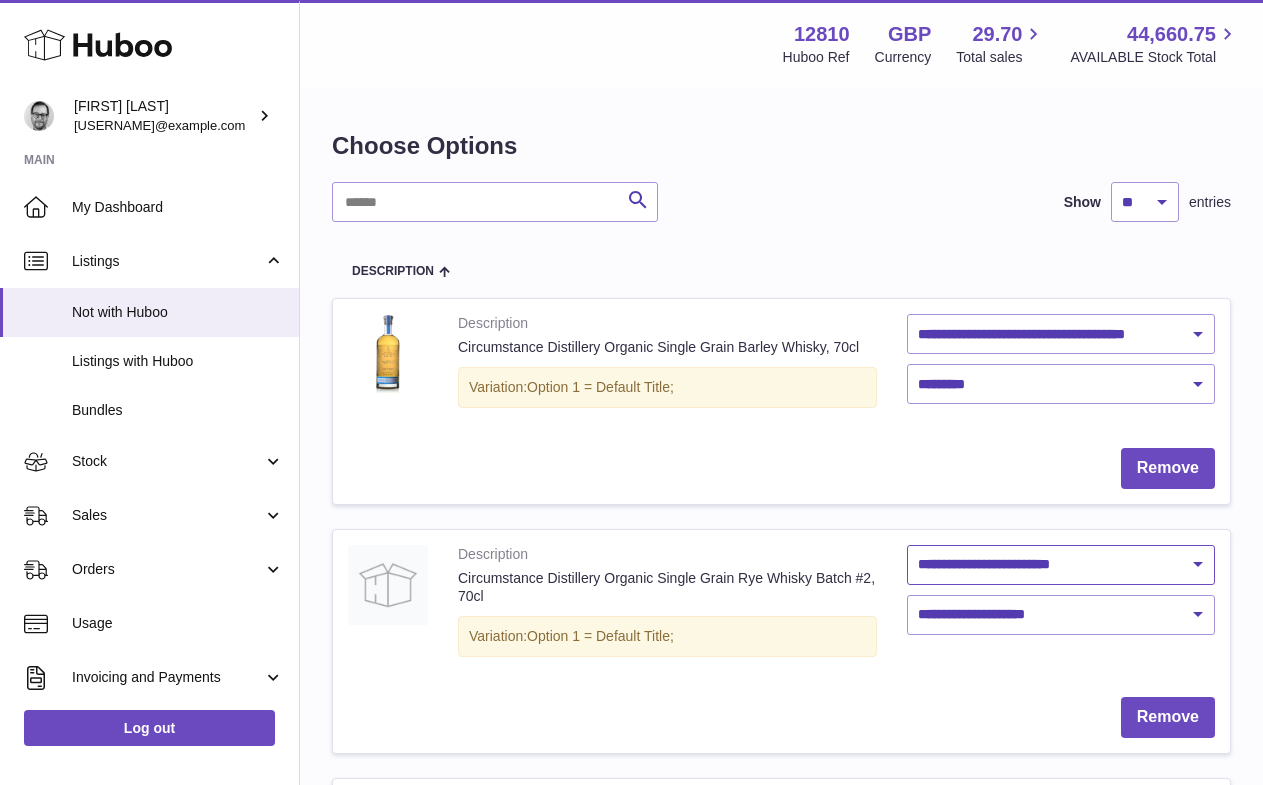 select on "**********" 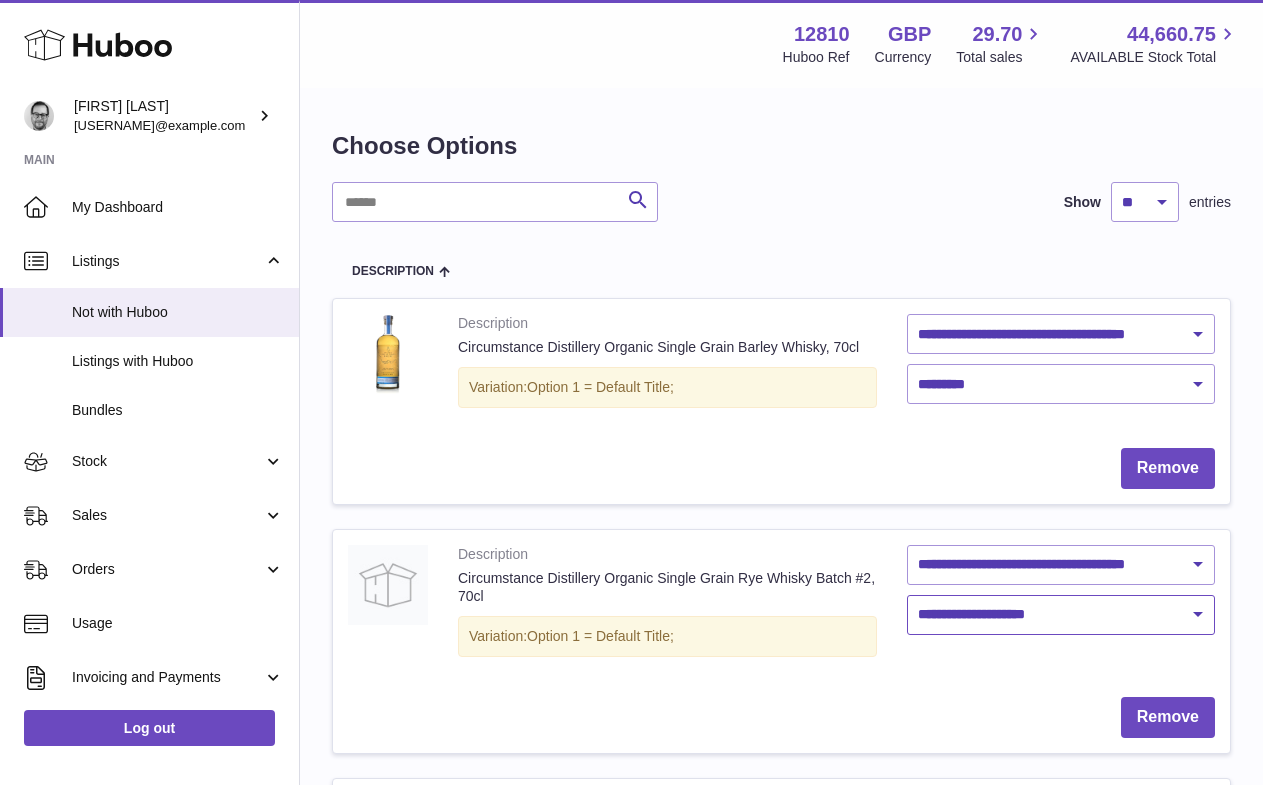 click on "**********" at bounding box center [1061, 615] 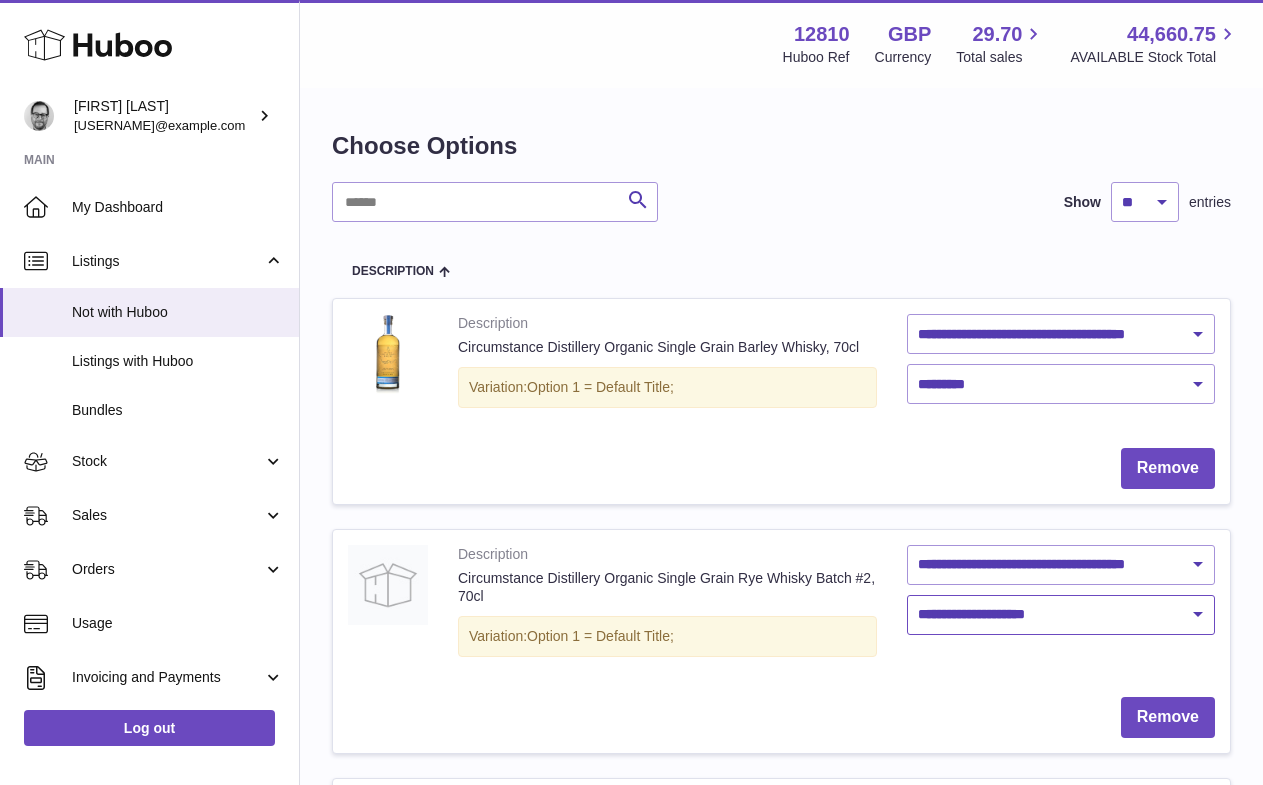select on "**" 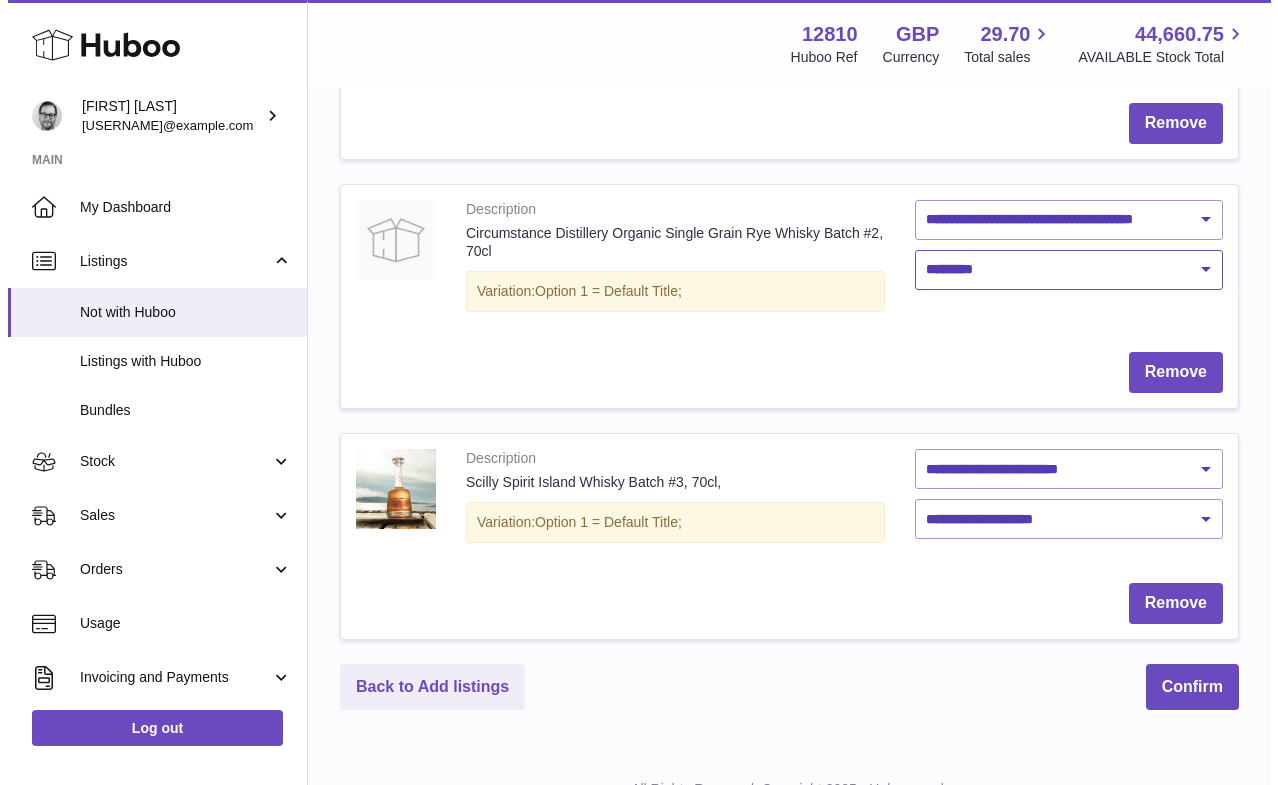 scroll, scrollTop: 349, scrollLeft: 0, axis: vertical 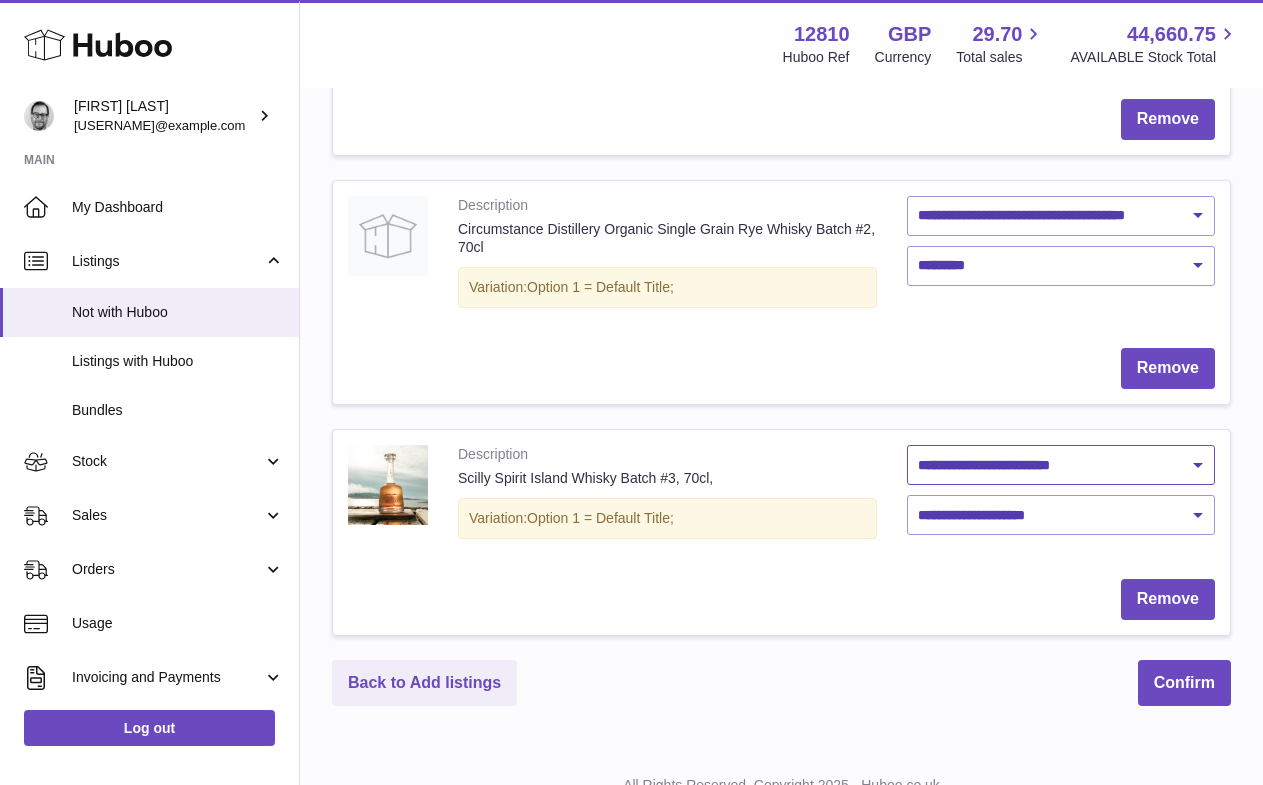 click on "**********" at bounding box center (1061, 465) 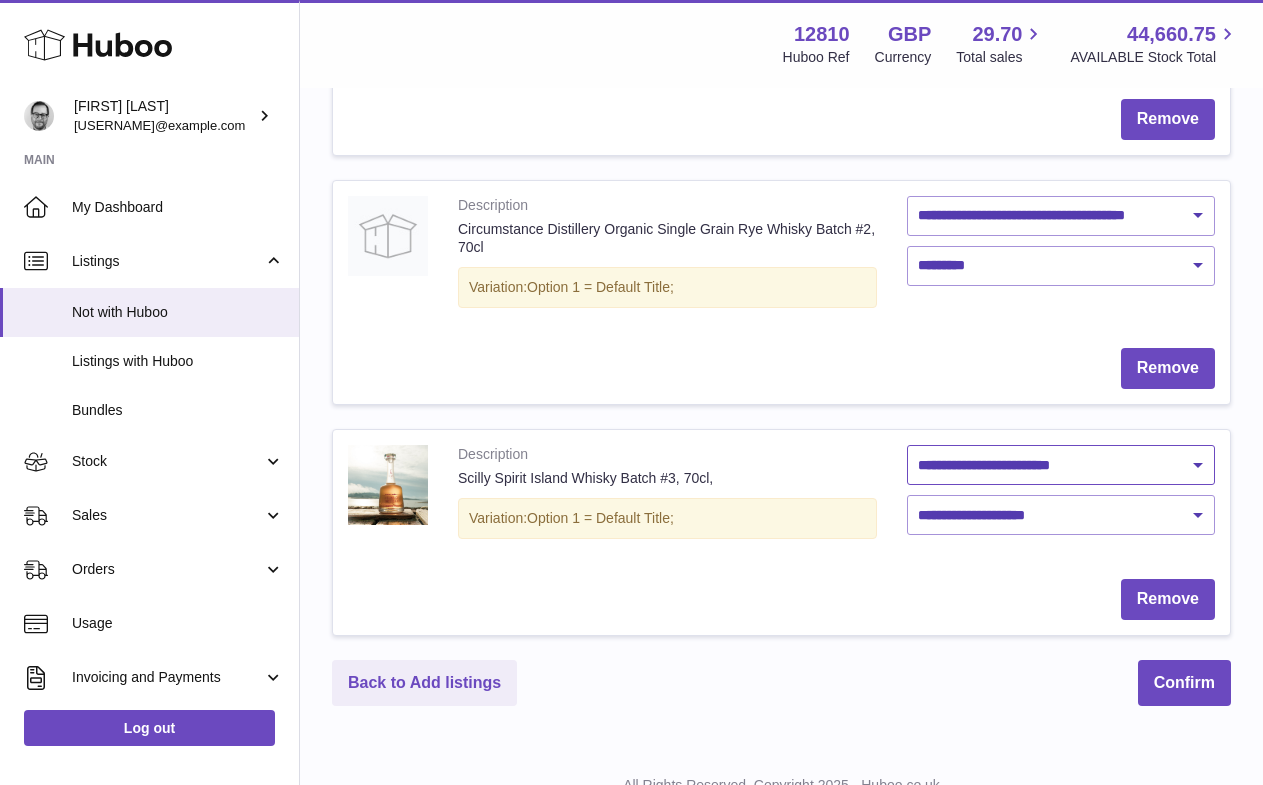 select on "**********" 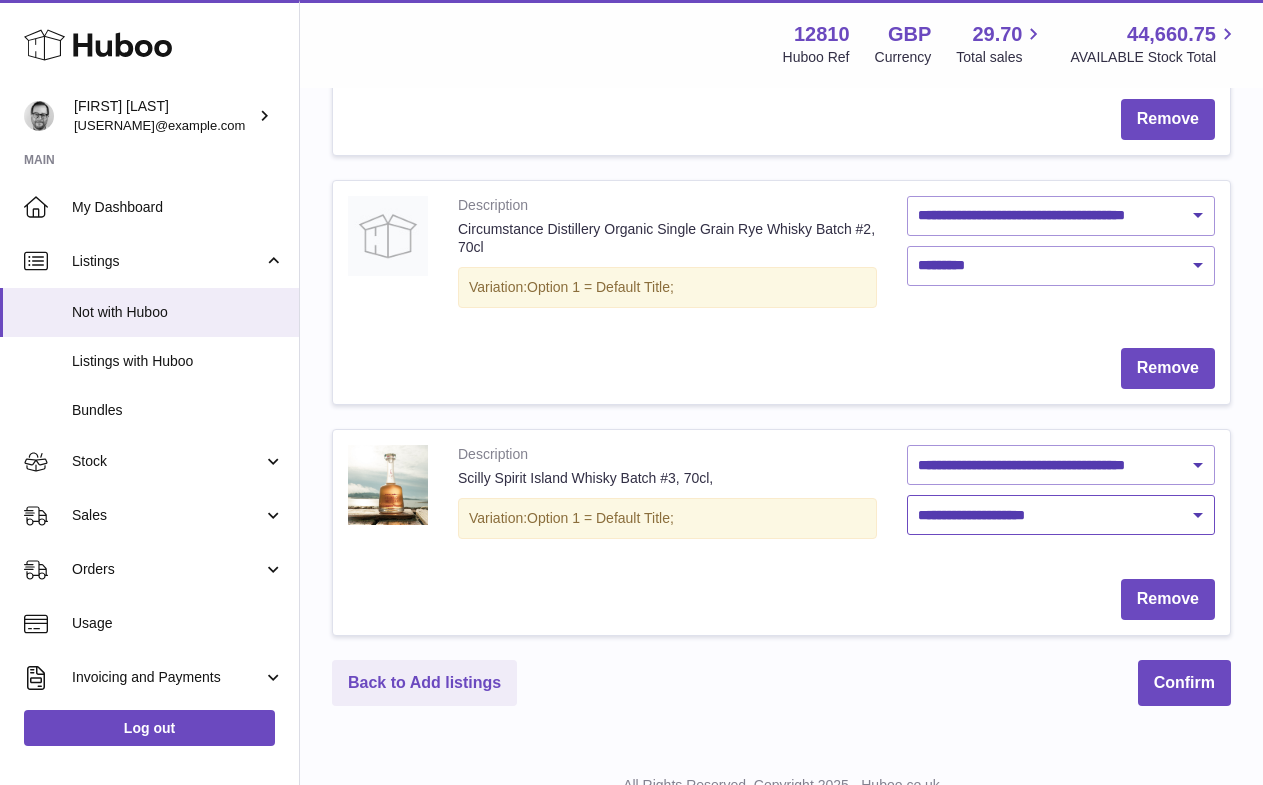 click on "**********" at bounding box center (1061, 515) 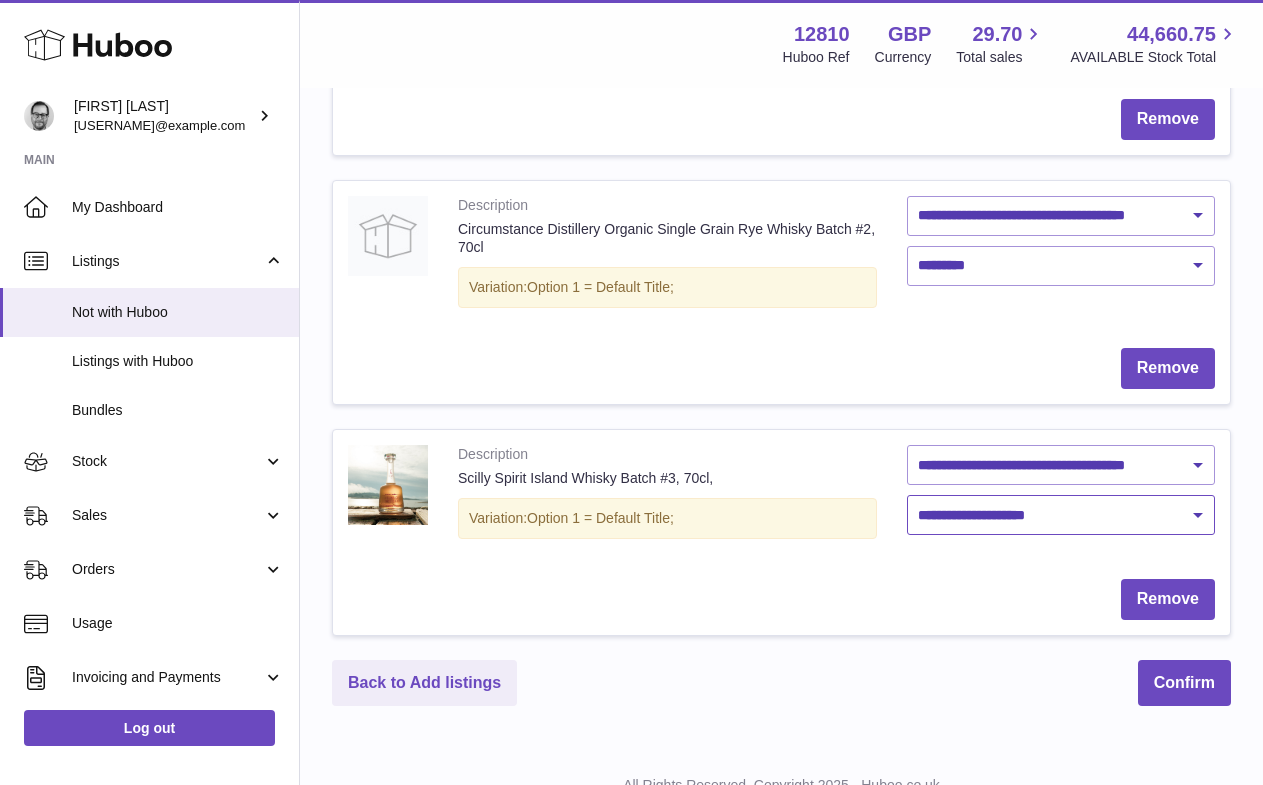 select on "***" 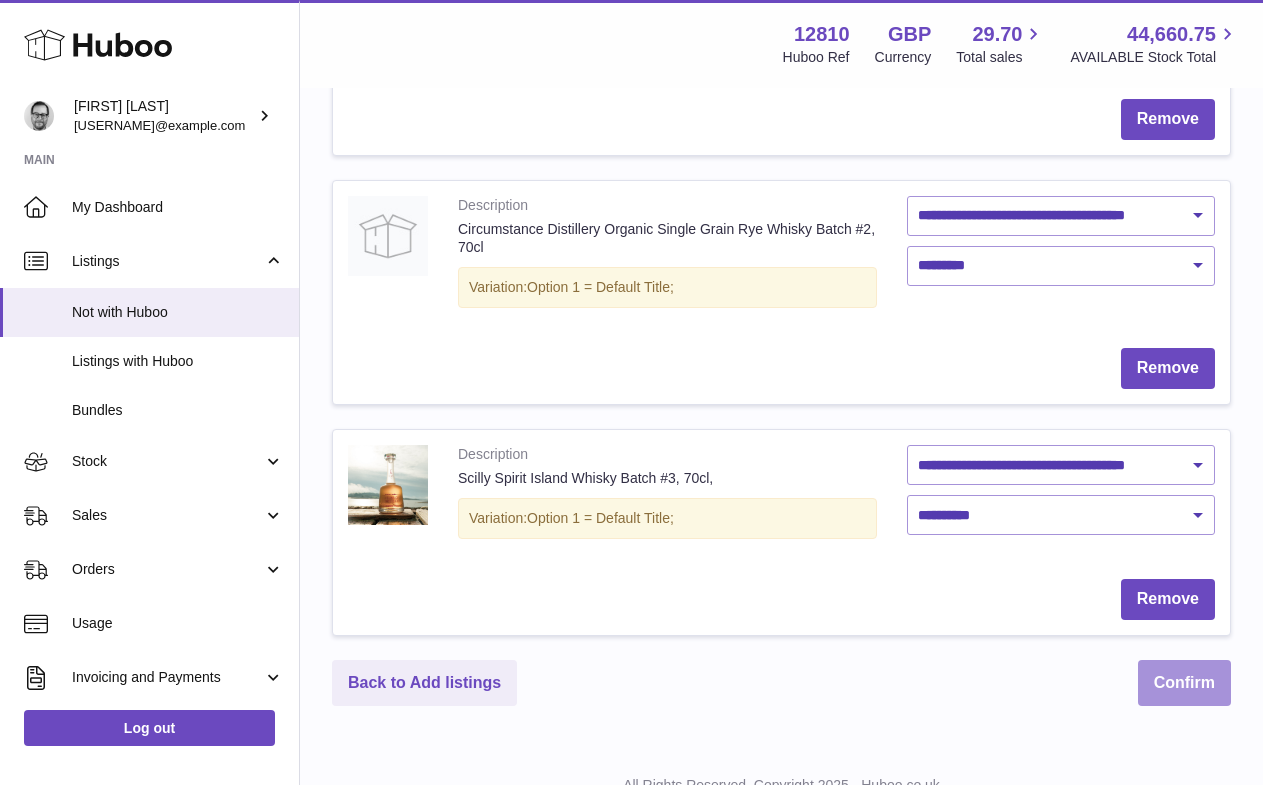click on "Confirm" at bounding box center [1184, 683] 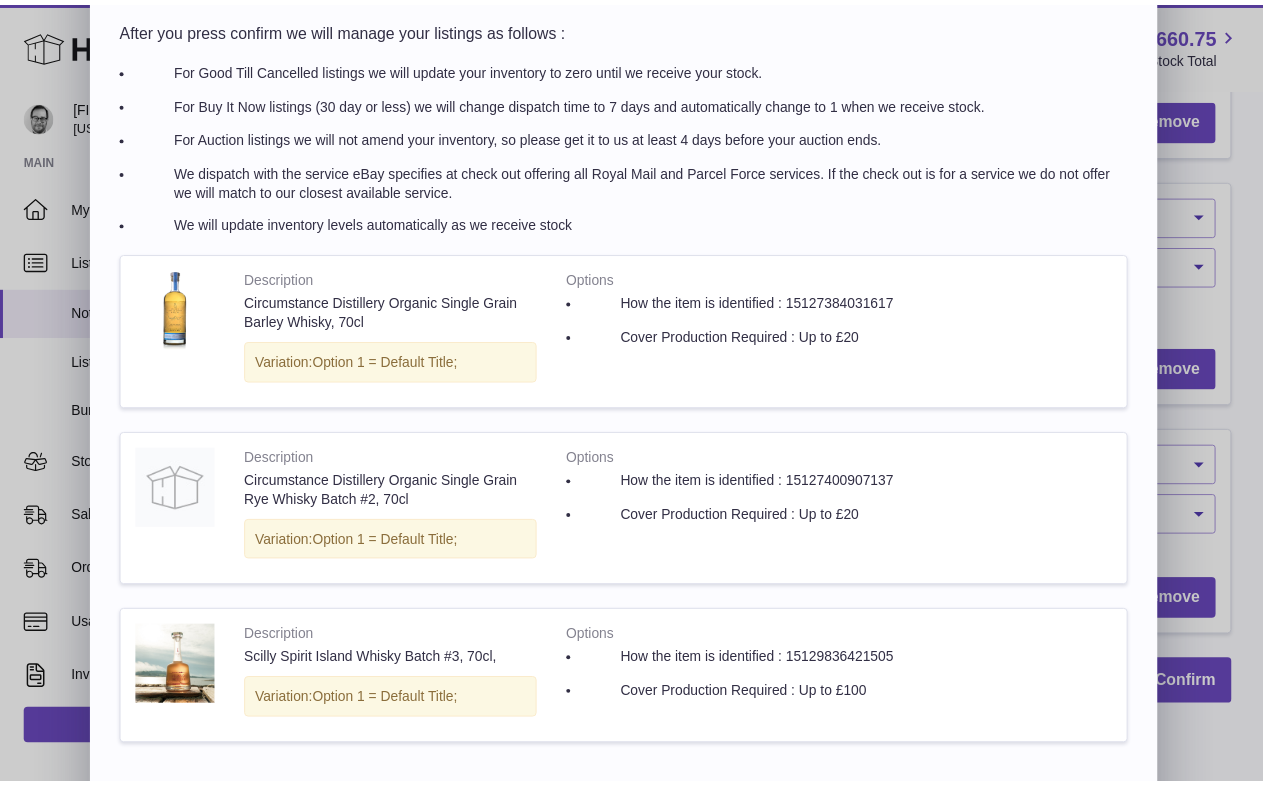 scroll, scrollTop: 162, scrollLeft: 0, axis: vertical 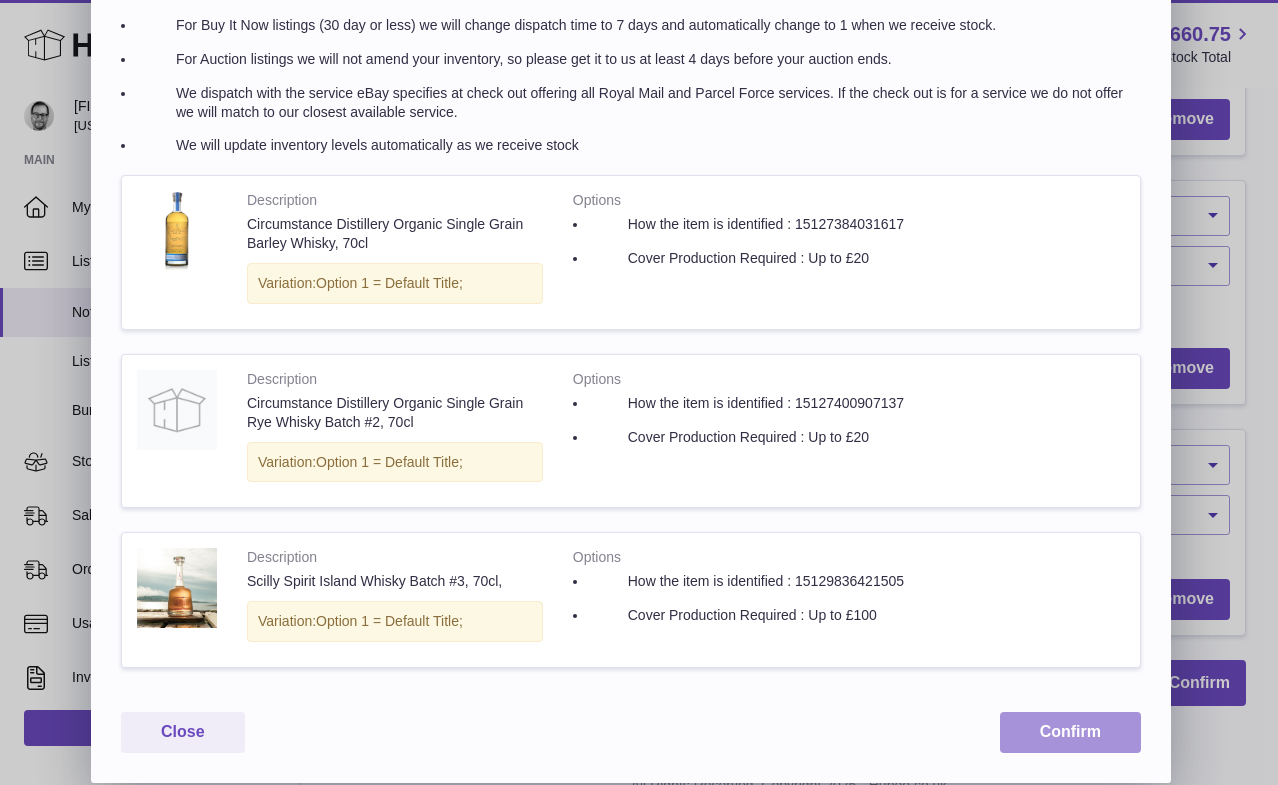 click on "Confirm" at bounding box center [1070, 732] 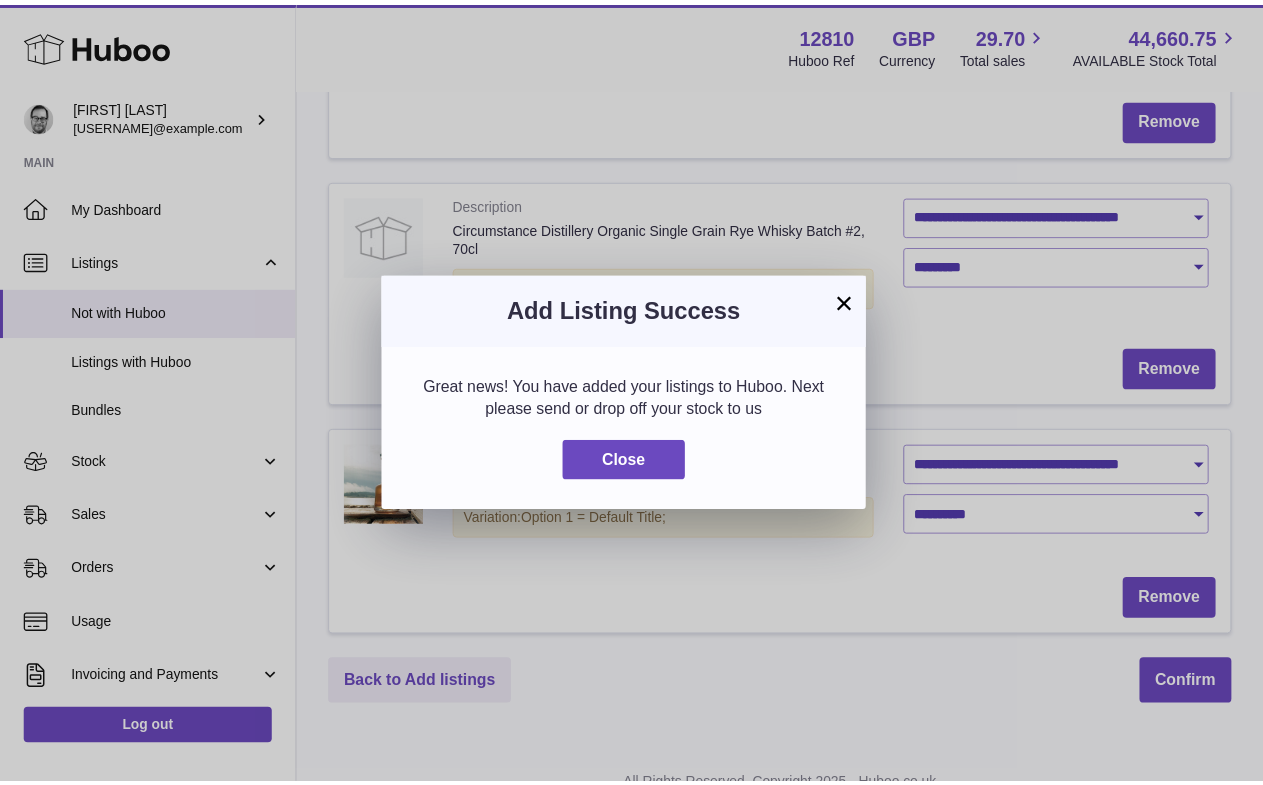 scroll, scrollTop: 0, scrollLeft: 0, axis: both 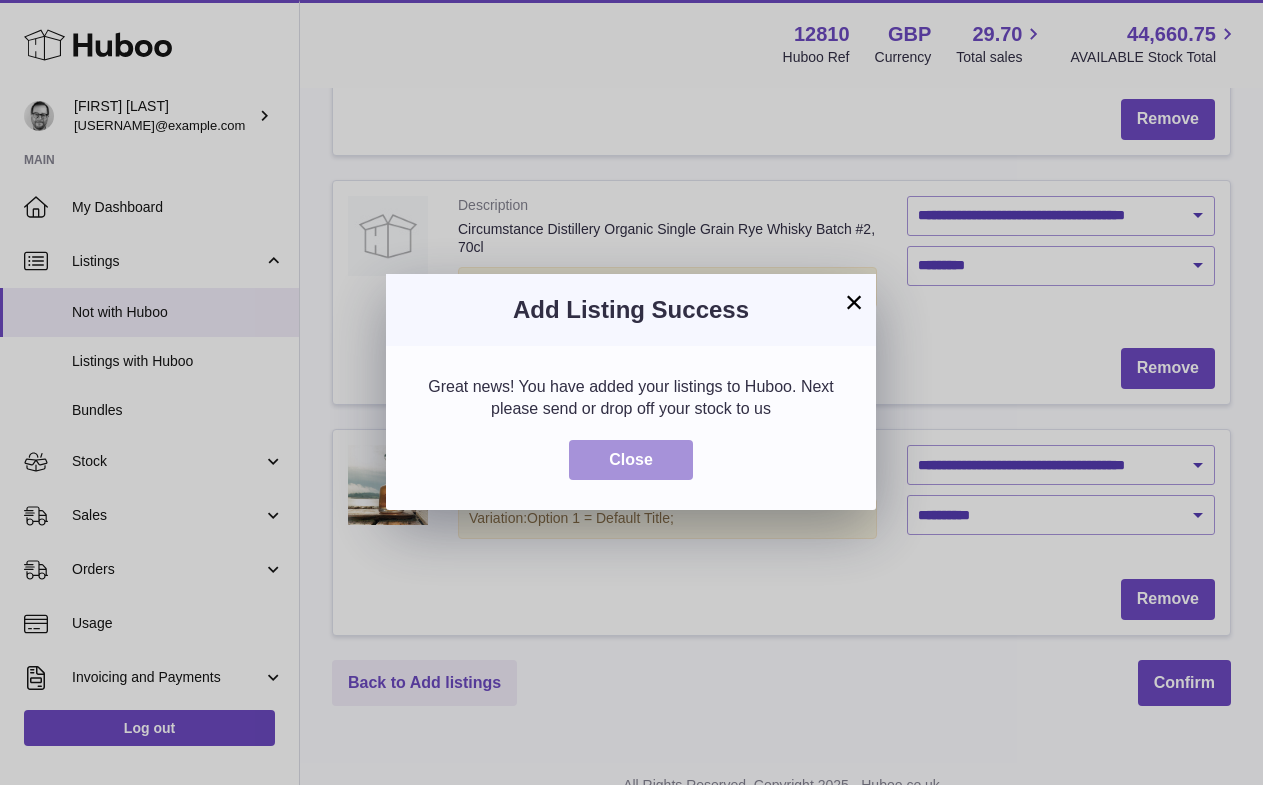 click on "Close" at bounding box center [631, 460] 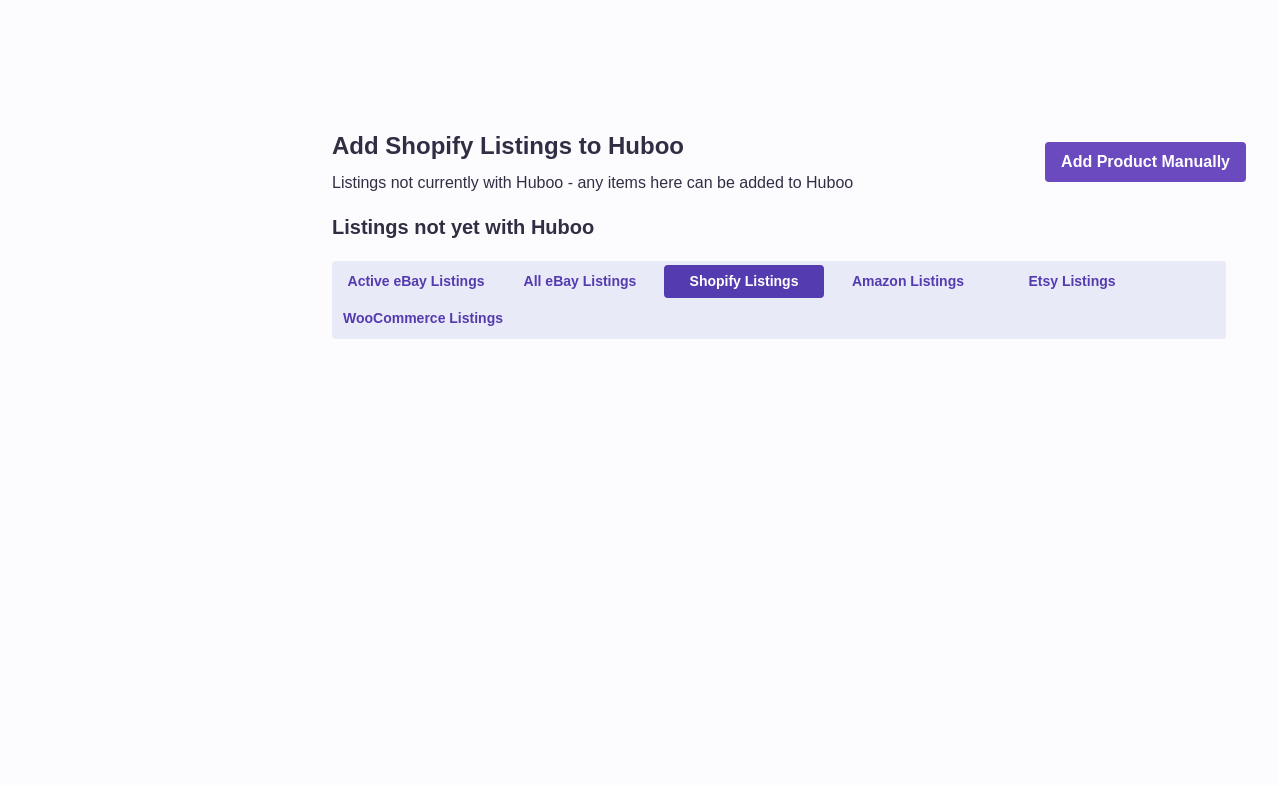 scroll, scrollTop: 0, scrollLeft: 0, axis: both 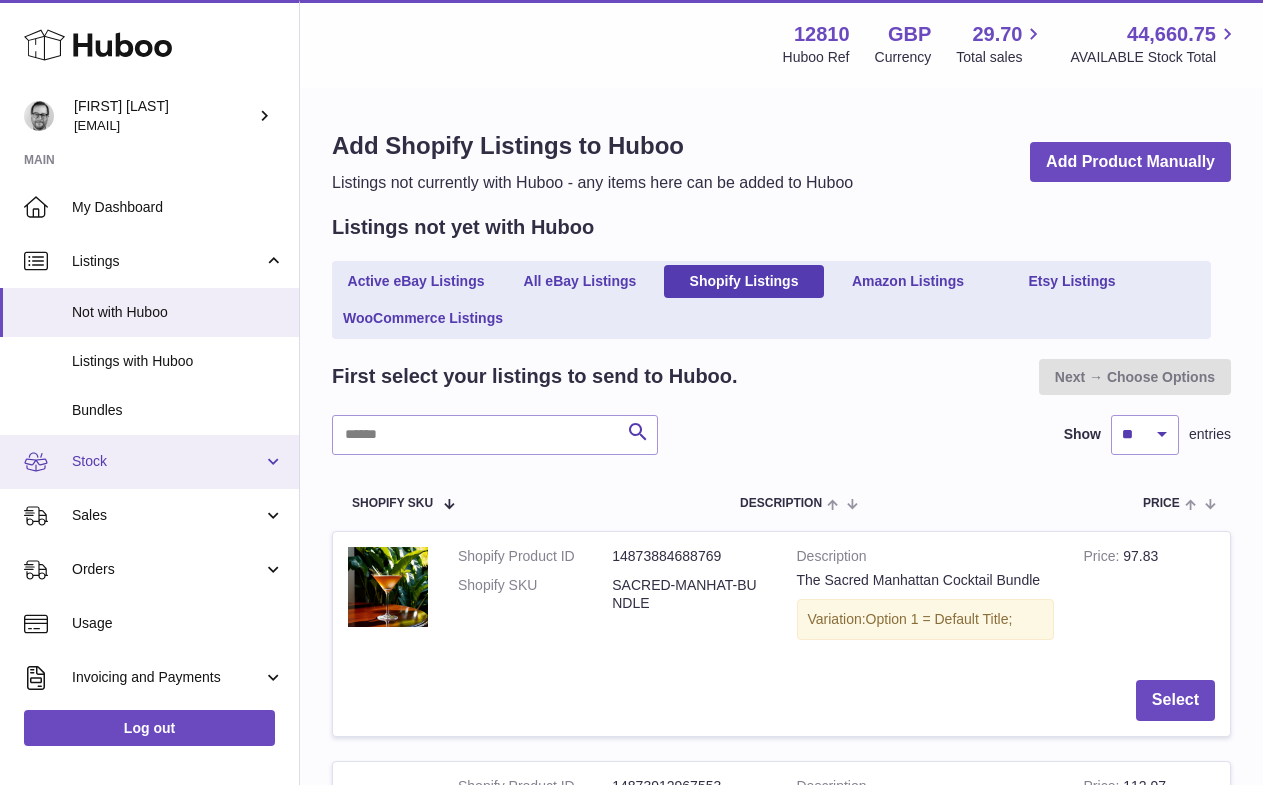 click on "Stock" at bounding box center (167, 461) 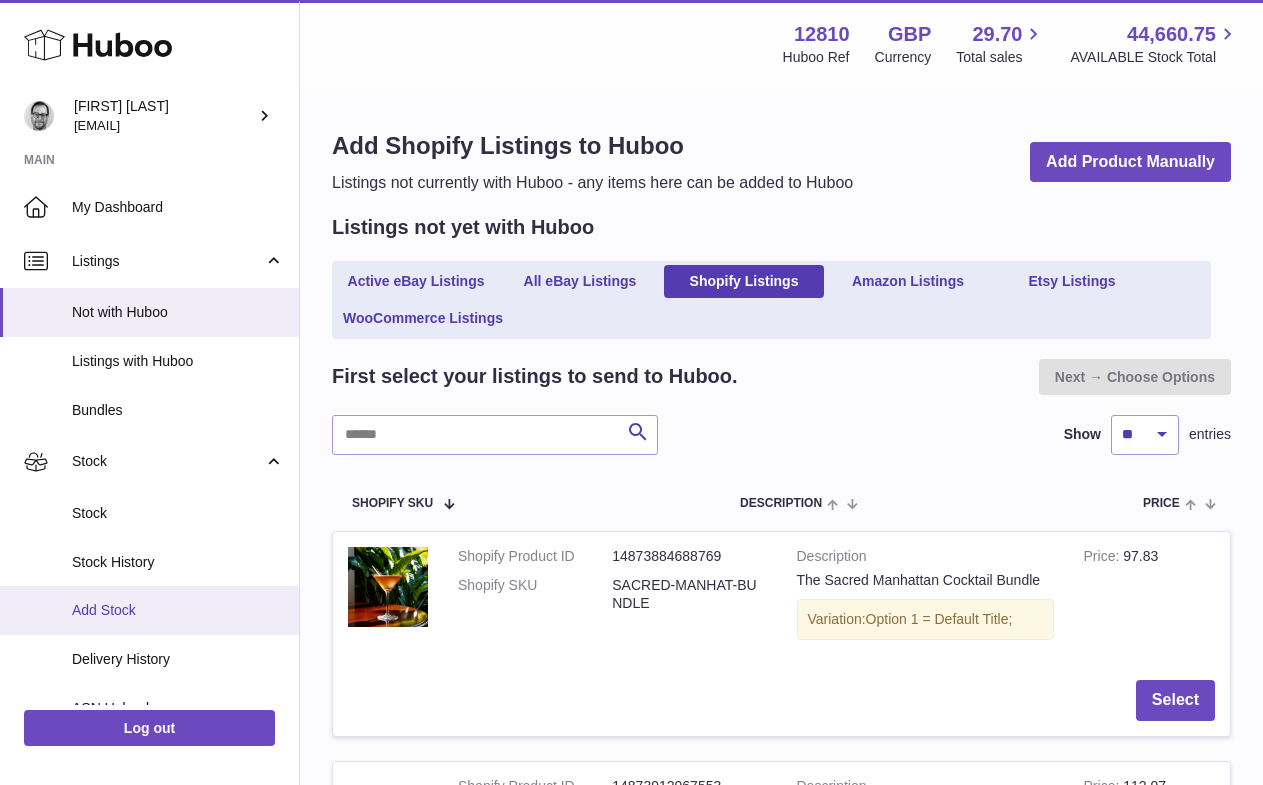 click on "Add Stock" at bounding box center (149, 610) 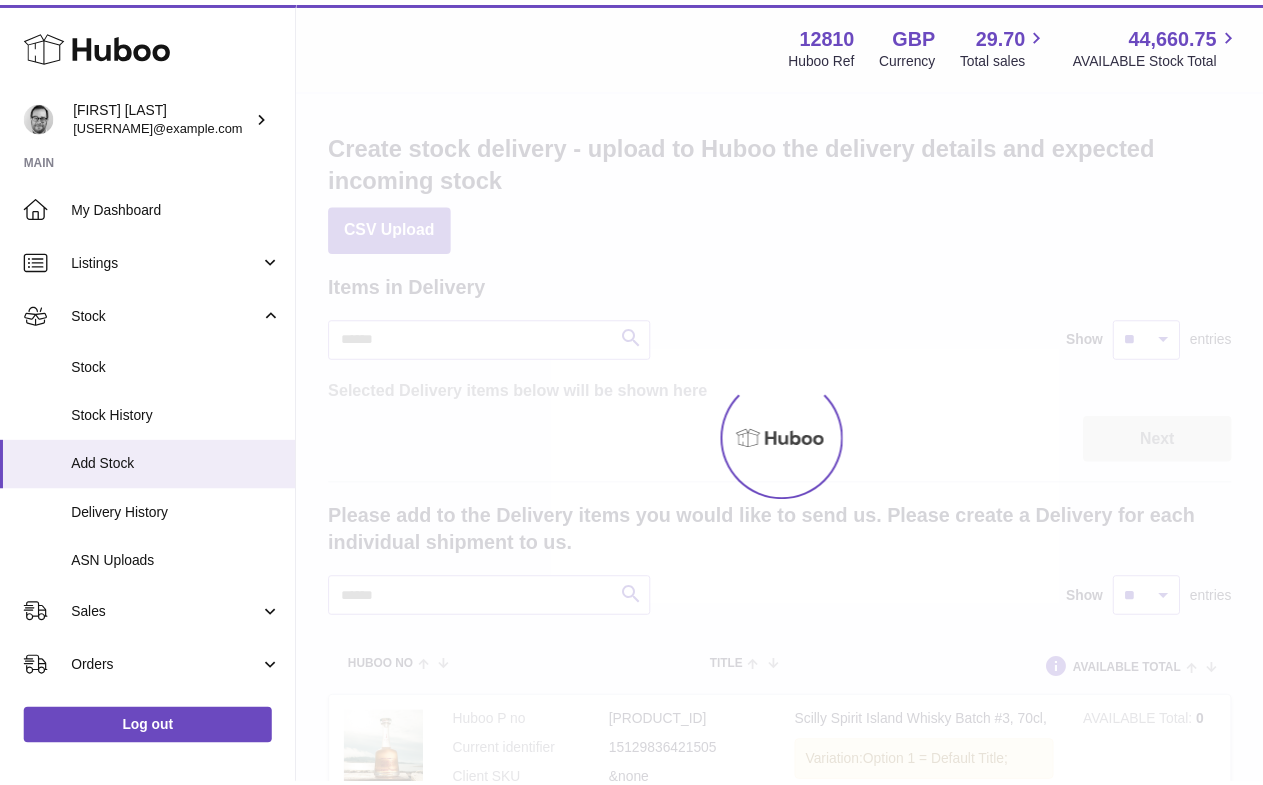 scroll, scrollTop: 0, scrollLeft: 0, axis: both 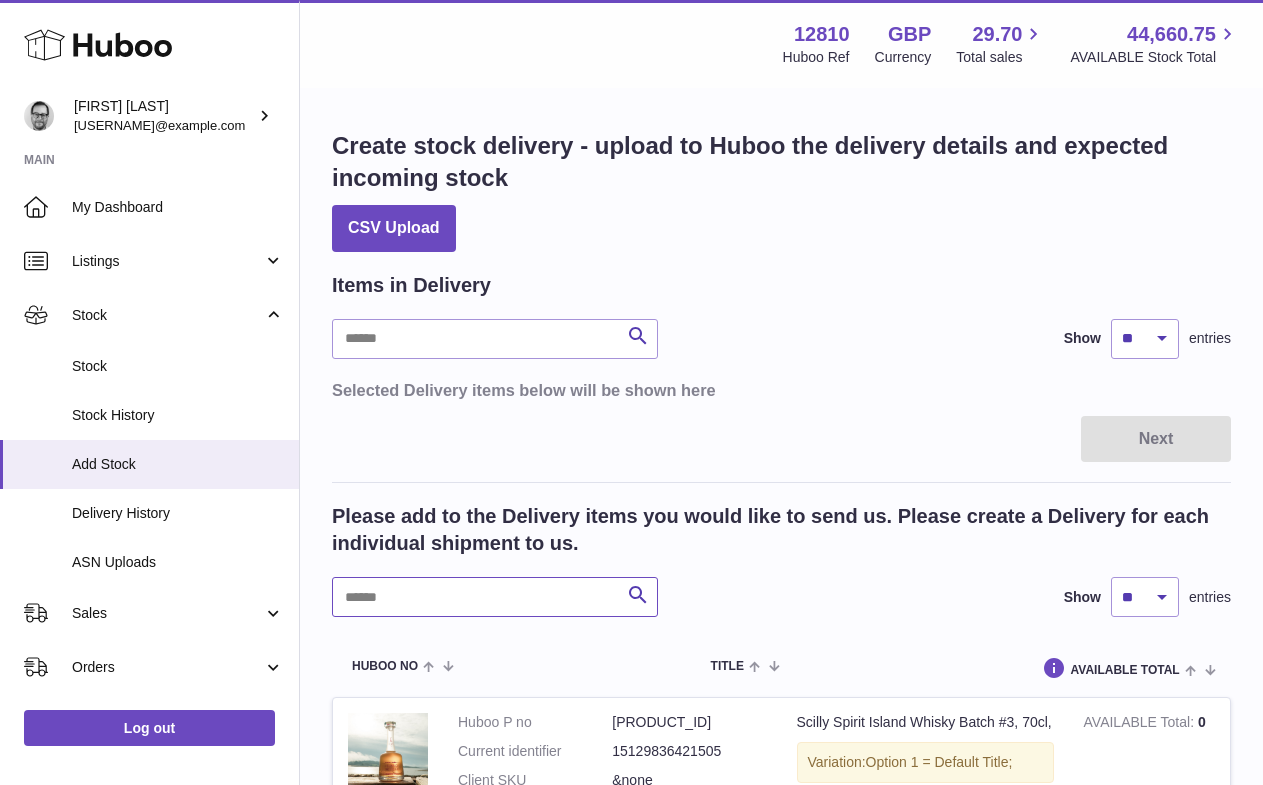 click at bounding box center (495, 597) 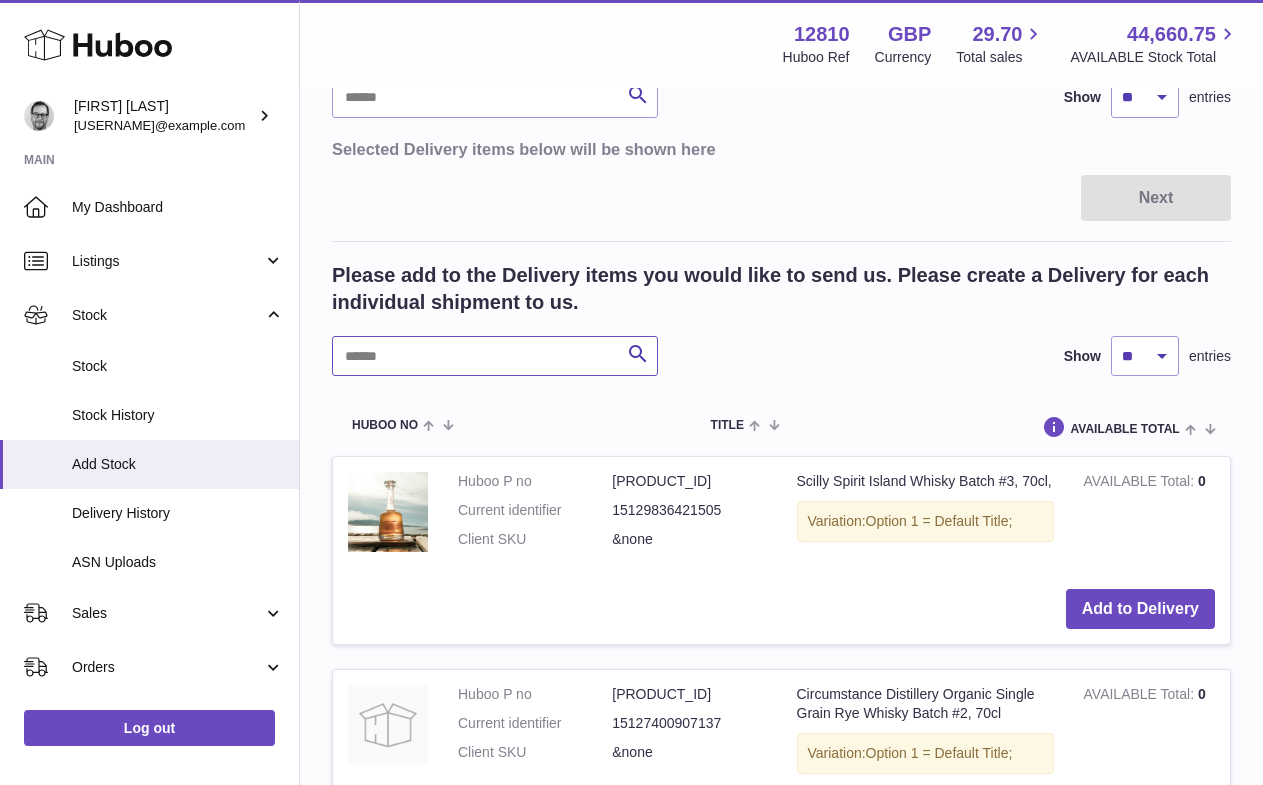 scroll, scrollTop: 282, scrollLeft: 0, axis: vertical 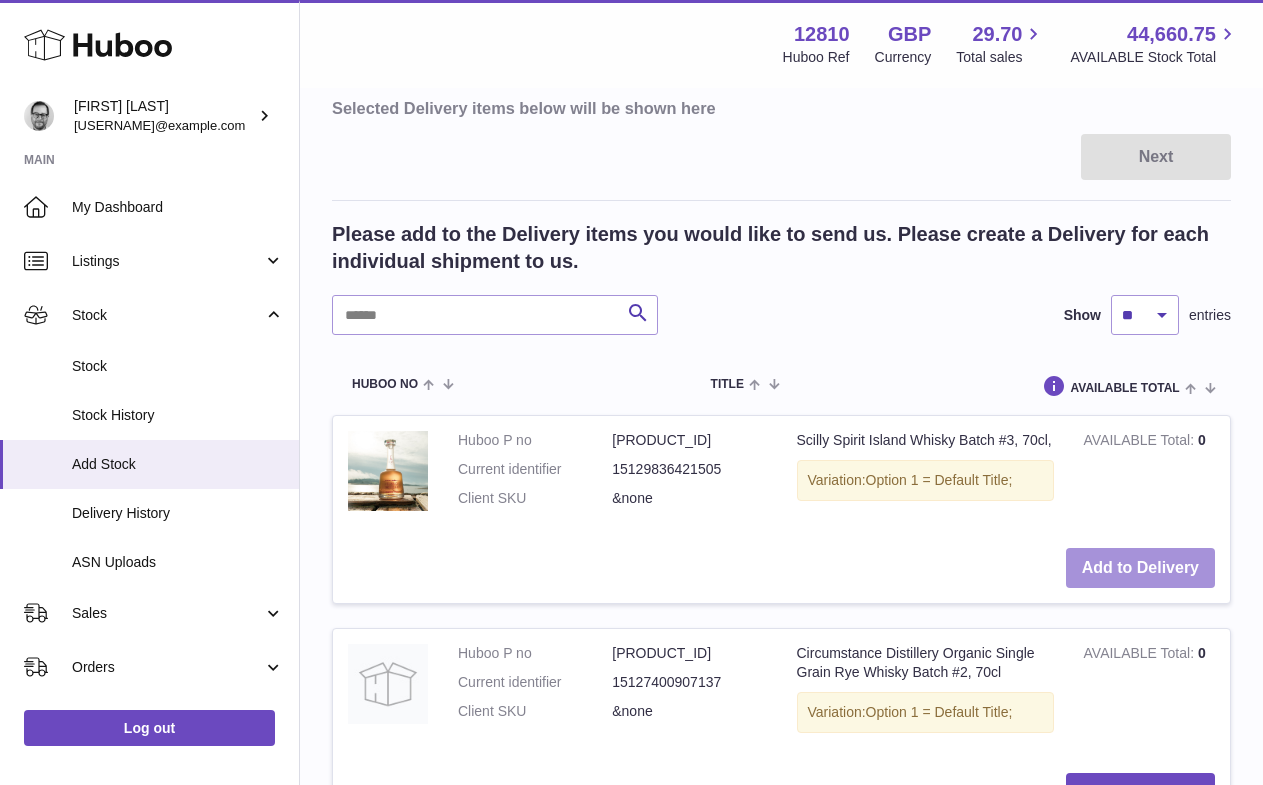 click on "Add to Delivery" at bounding box center [1140, 568] 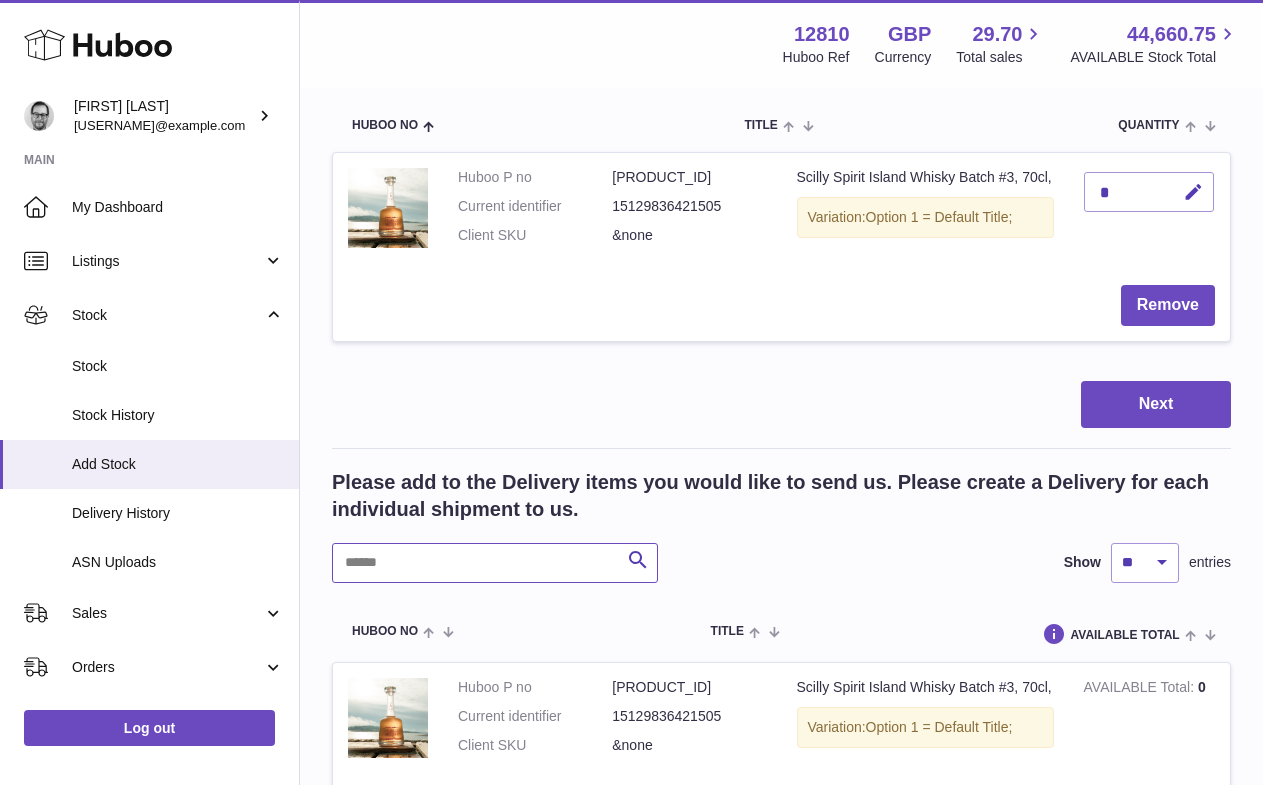 click at bounding box center (495, 563) 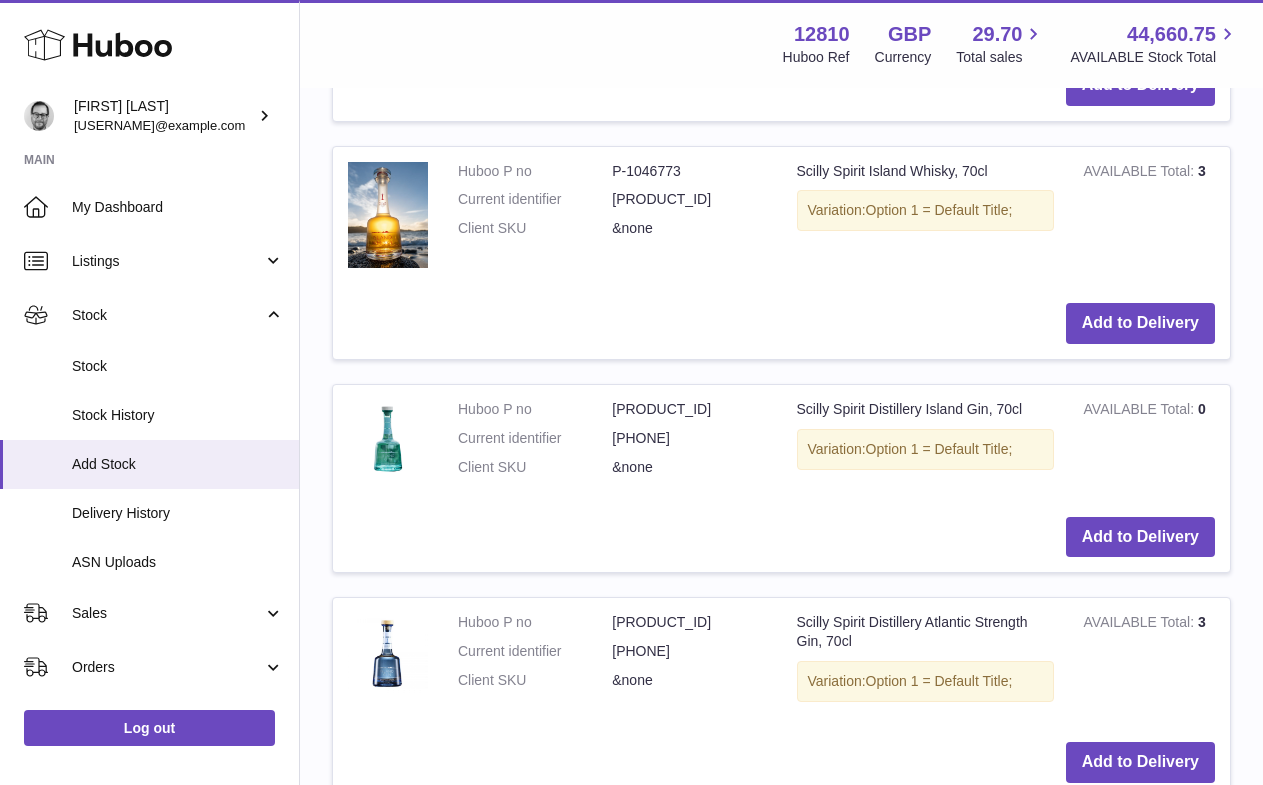 scroll, scrollTop: 1013, scrollLeft: 0, axis: vertical 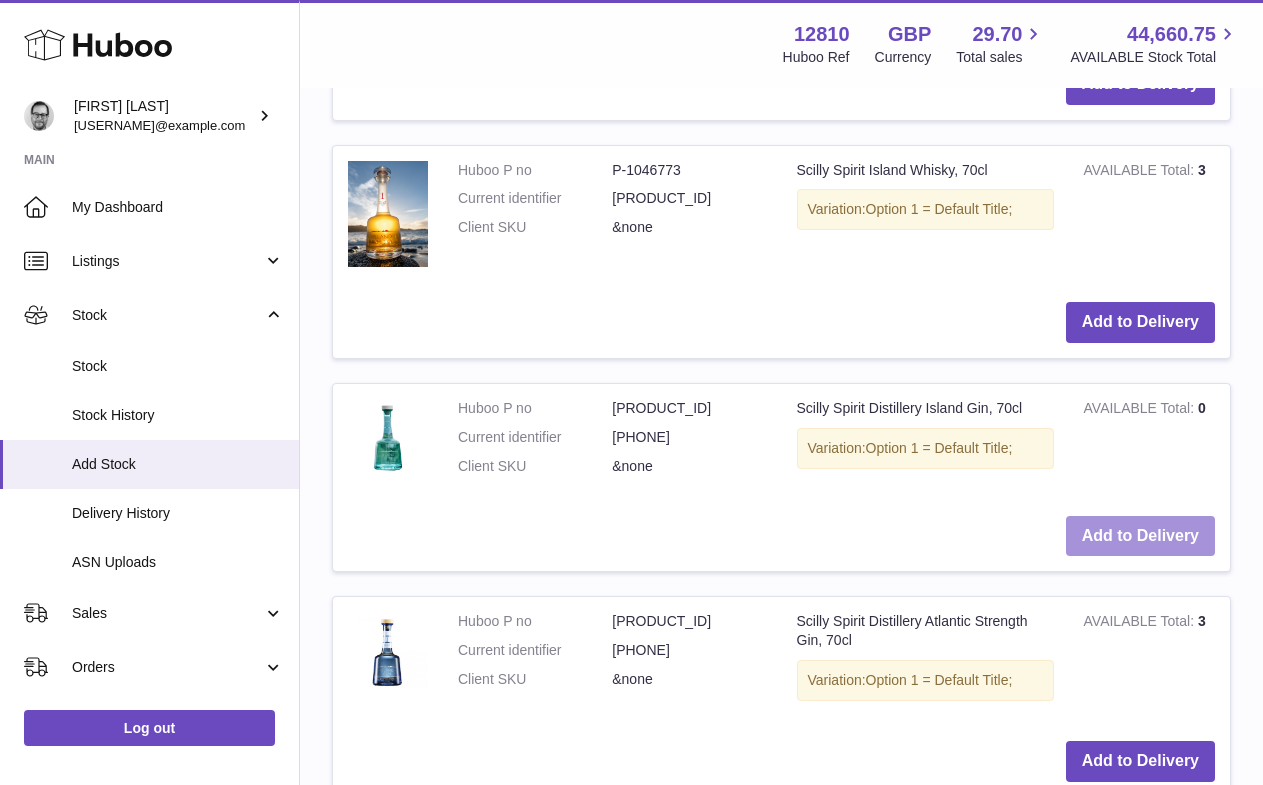type on "******" 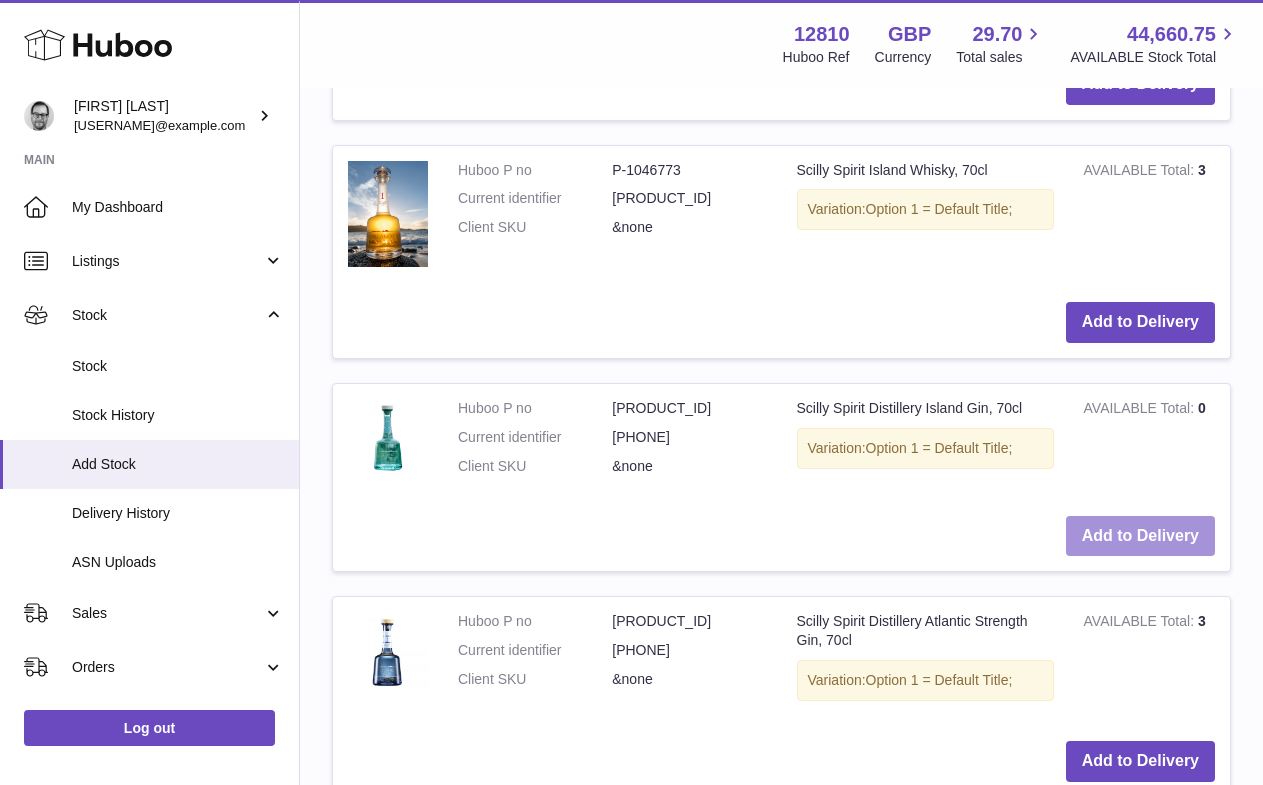click on "Add to Delivery" at bounding box center (1140, 536) 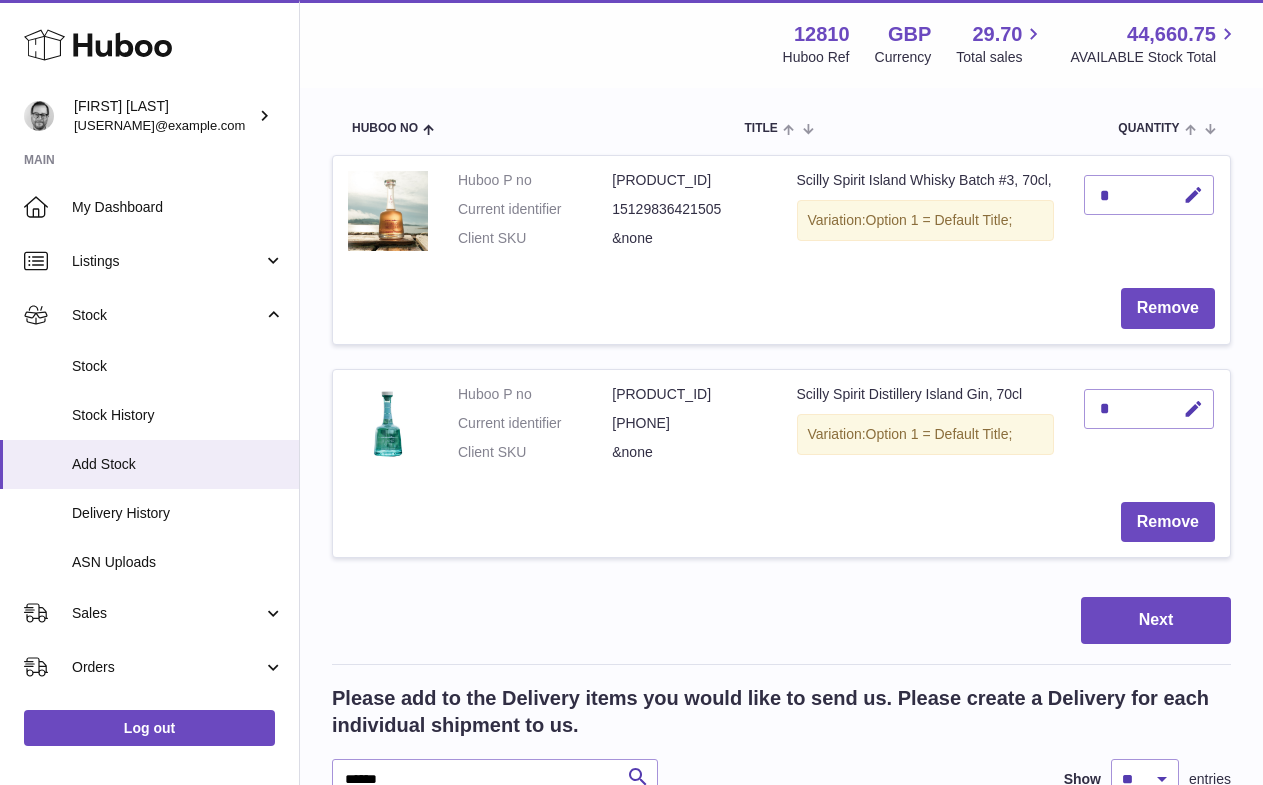 scroll, scrollTop: 191, scrollLeft: 0, axis: vertical 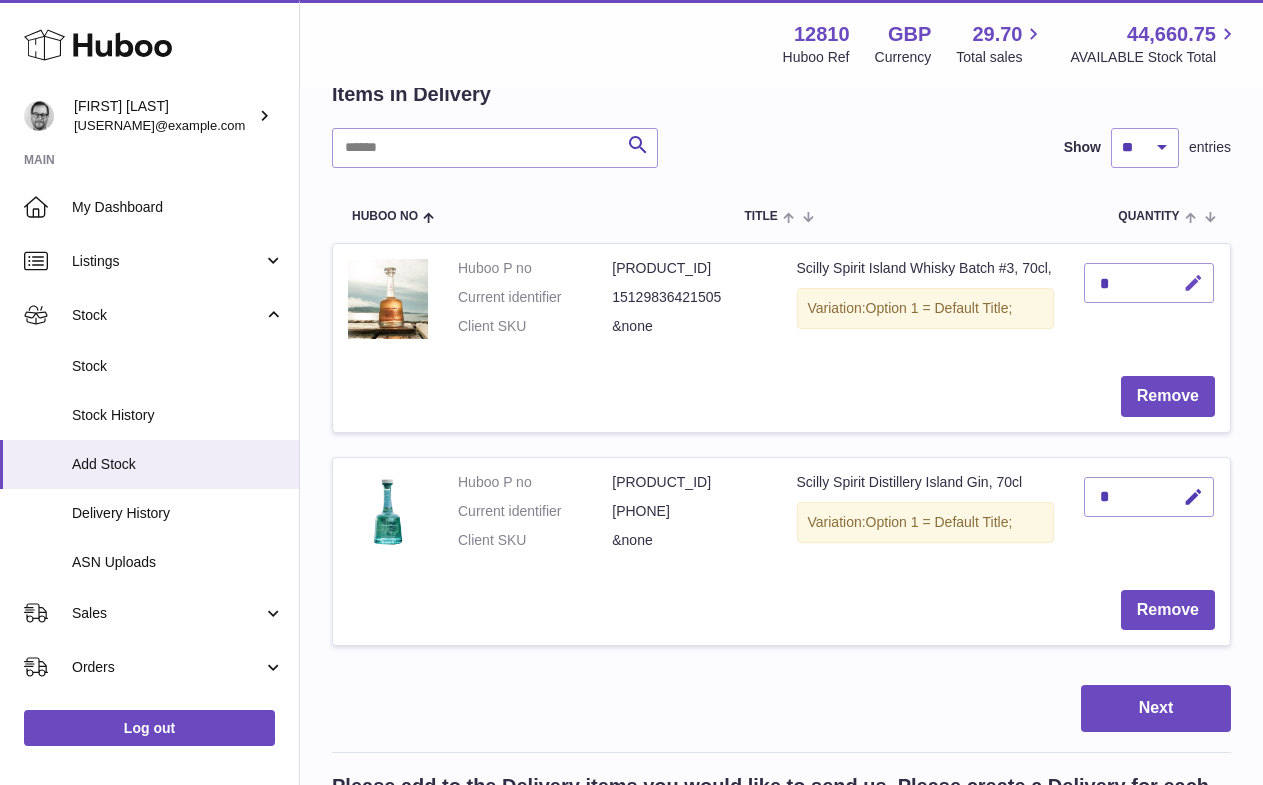 click at bounding box center [1193, 283] 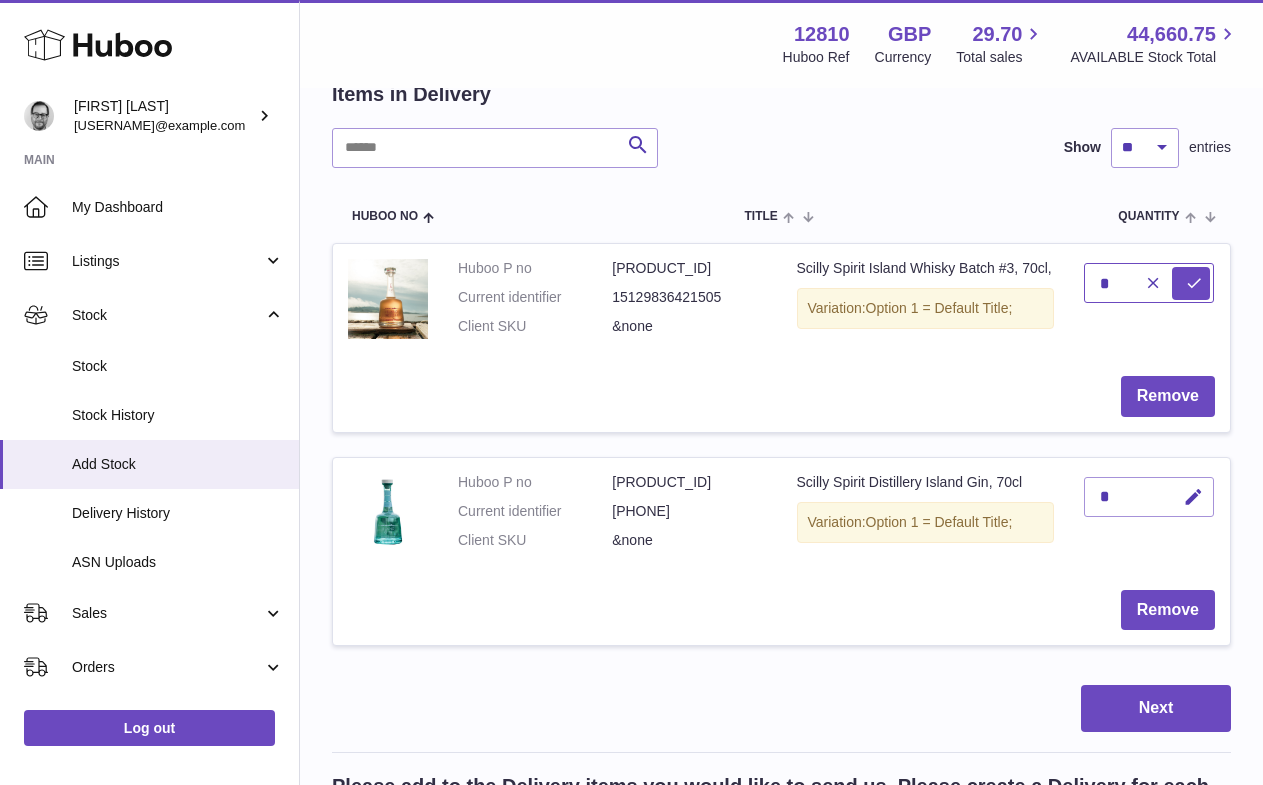 drag, startPoint x: 1115, startPoint y: 277, endPoint x: 1039, endPoint y: 277, distance: 76 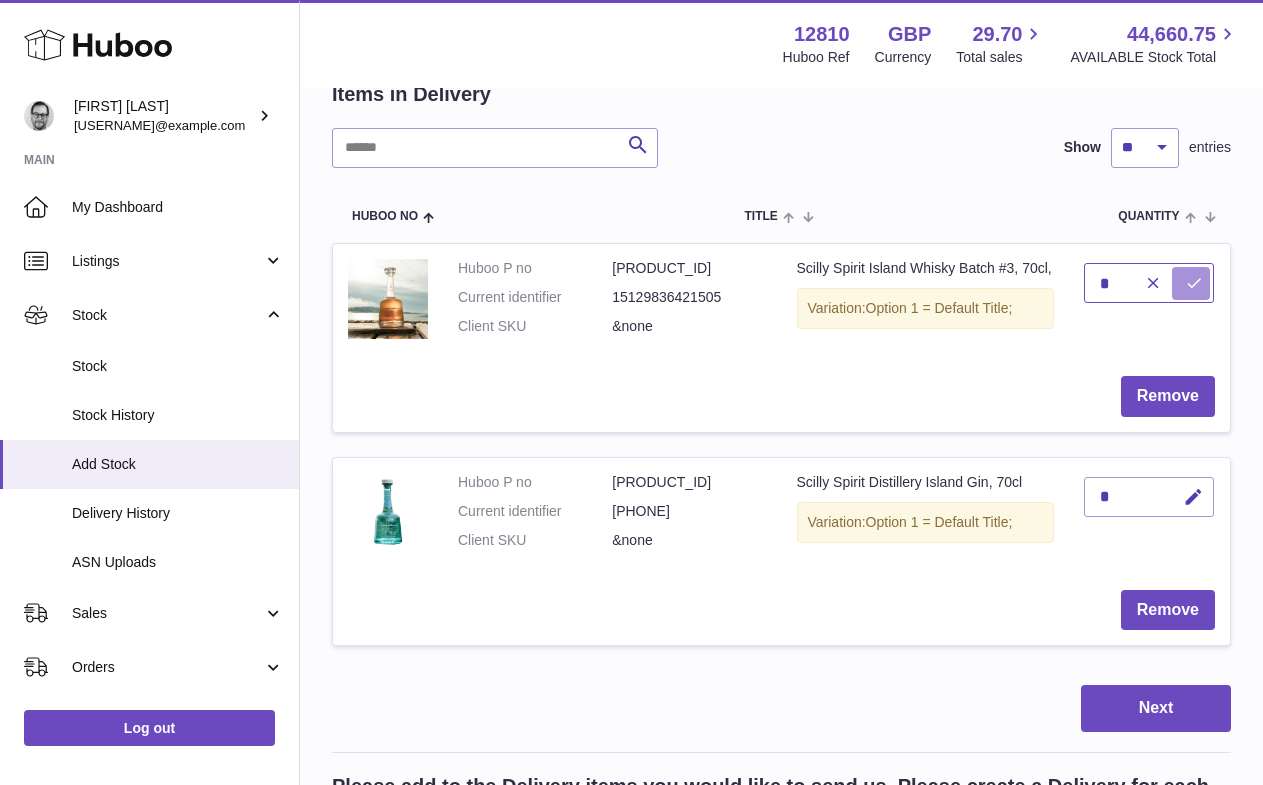 type on "*" 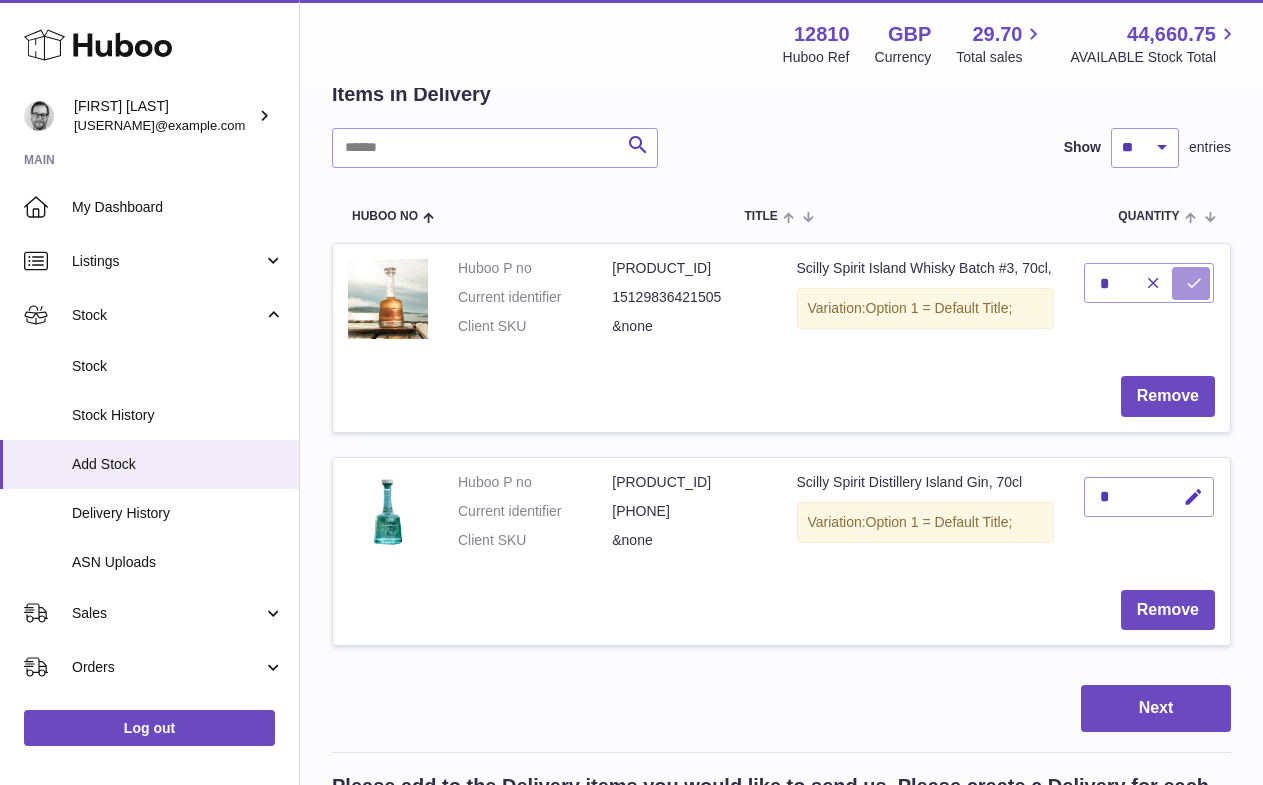 click at bounding box center [1194, 283] 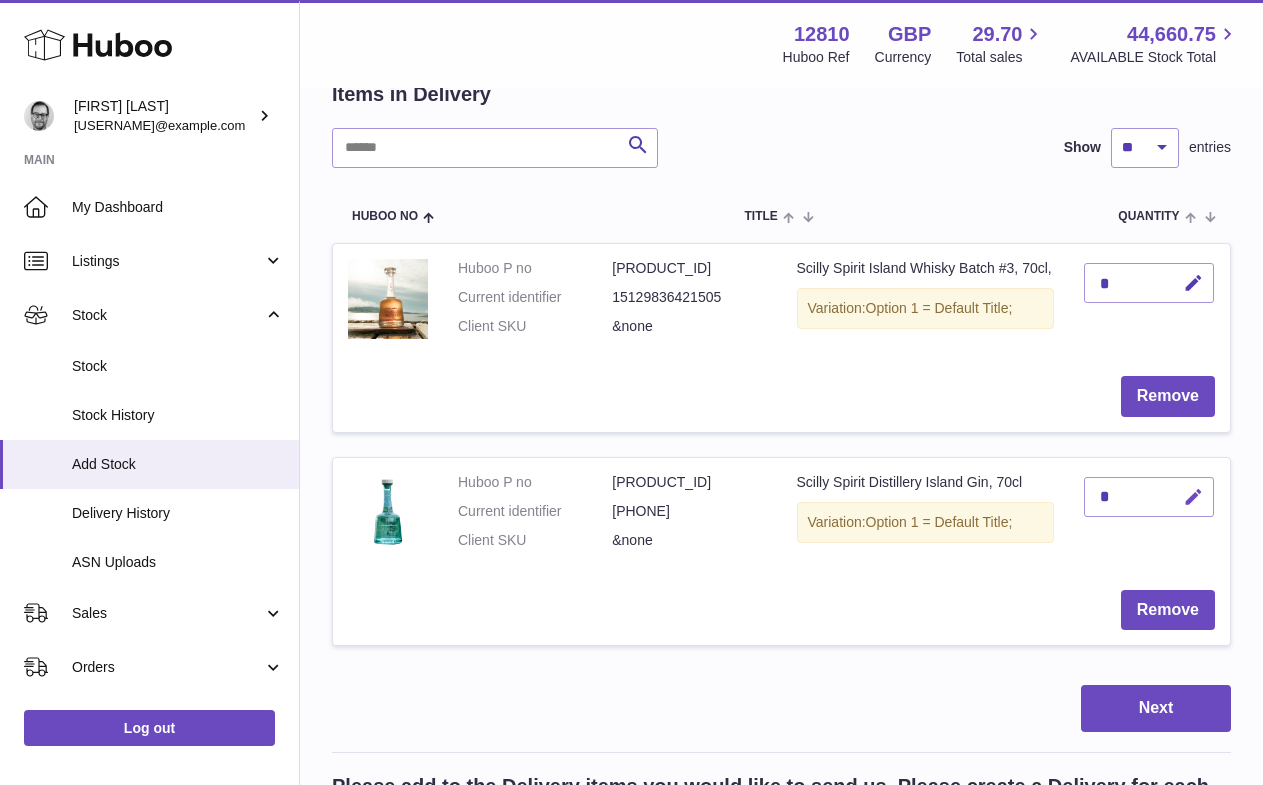 click at bounding box center (1193, 497) 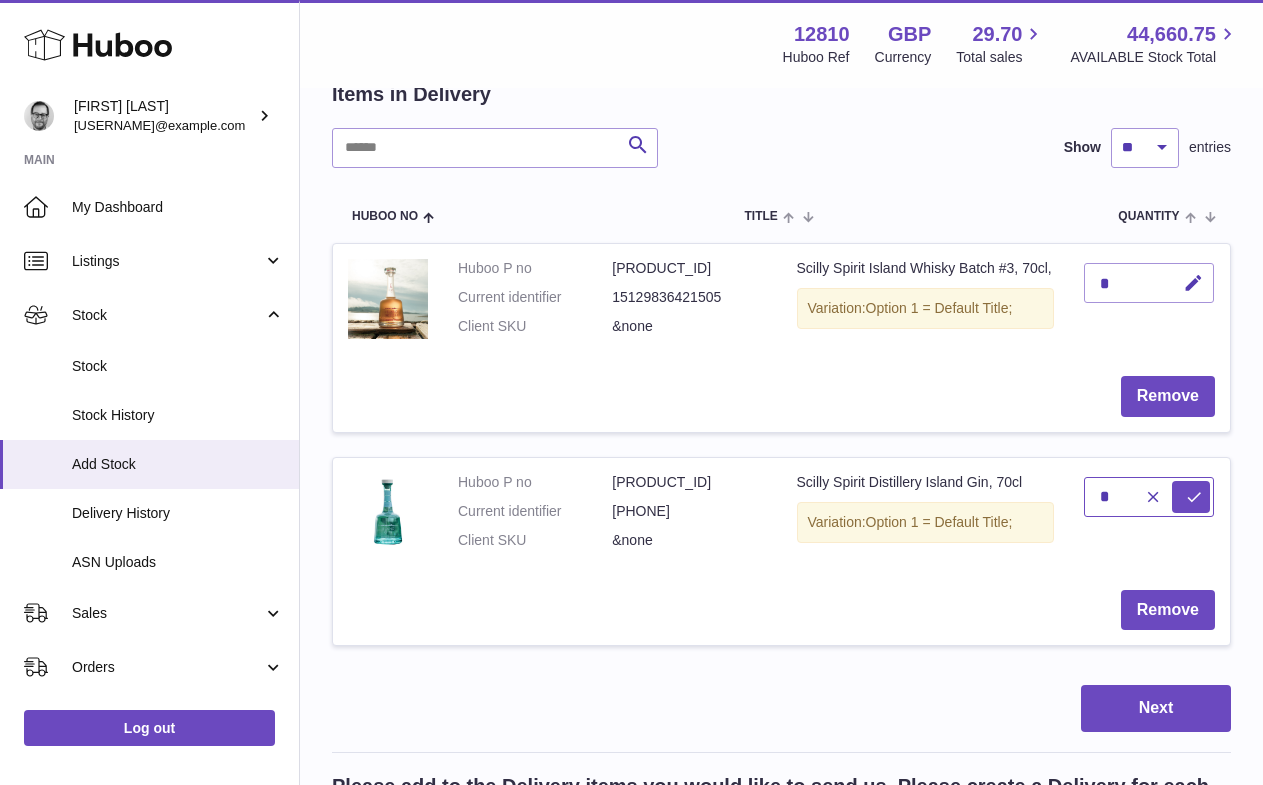 drag, startPoint x: 1116, startPoint y: 500, endPoint x: 1068, endPoint y: 497, distance: 48.09366 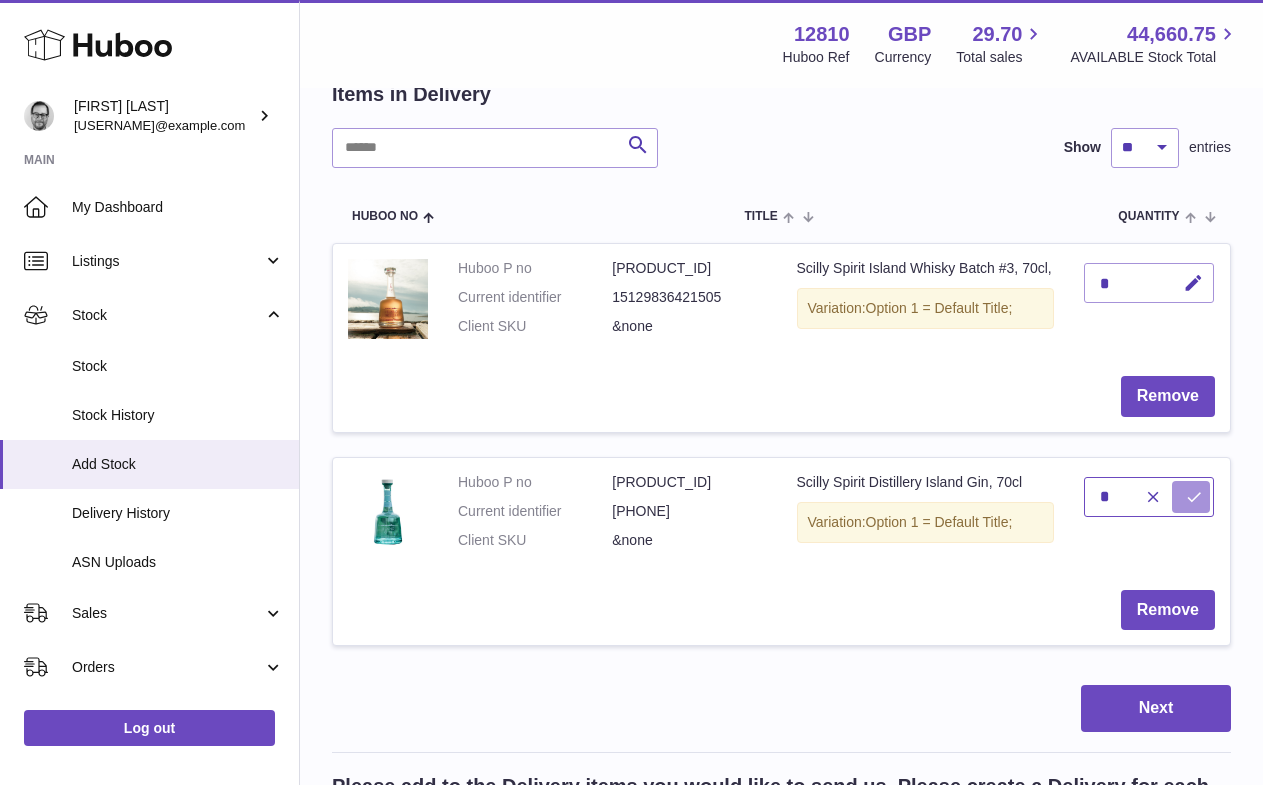 type on "*" 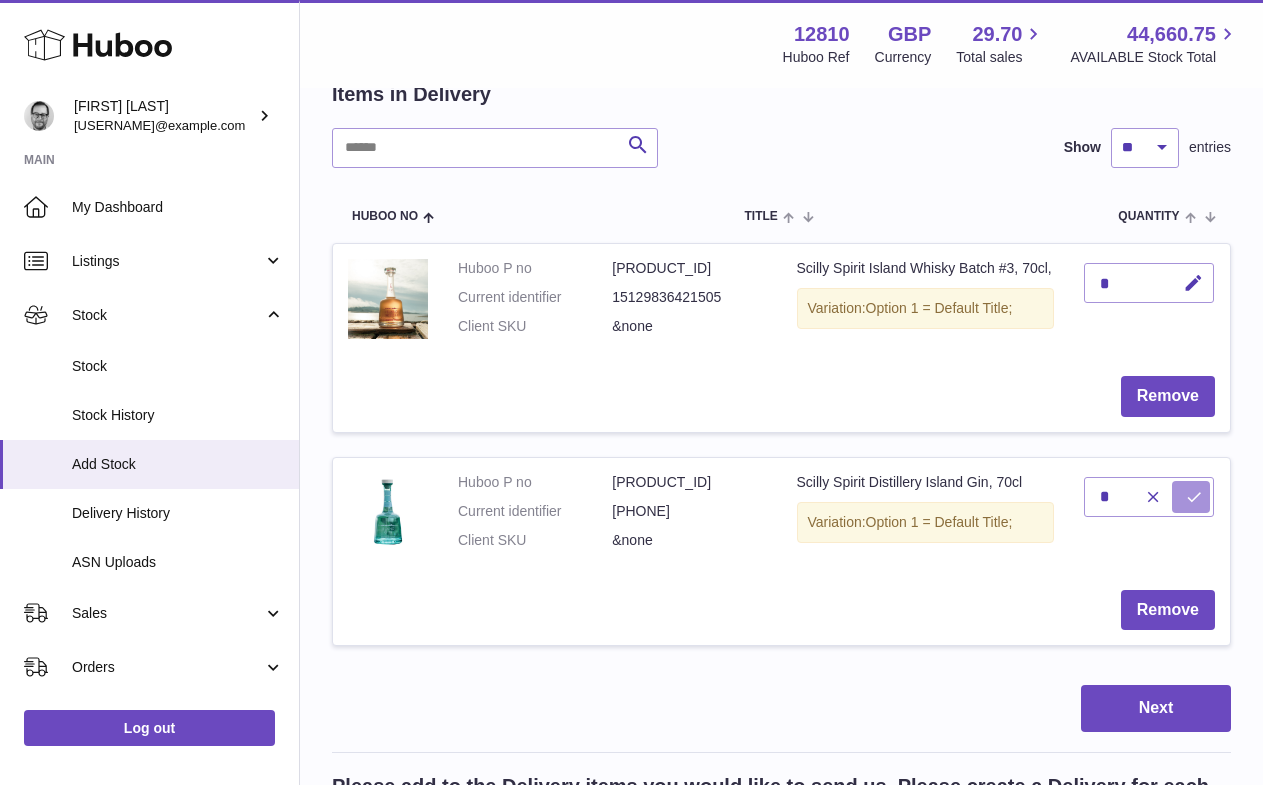 click at bounding box center (1194, 497) 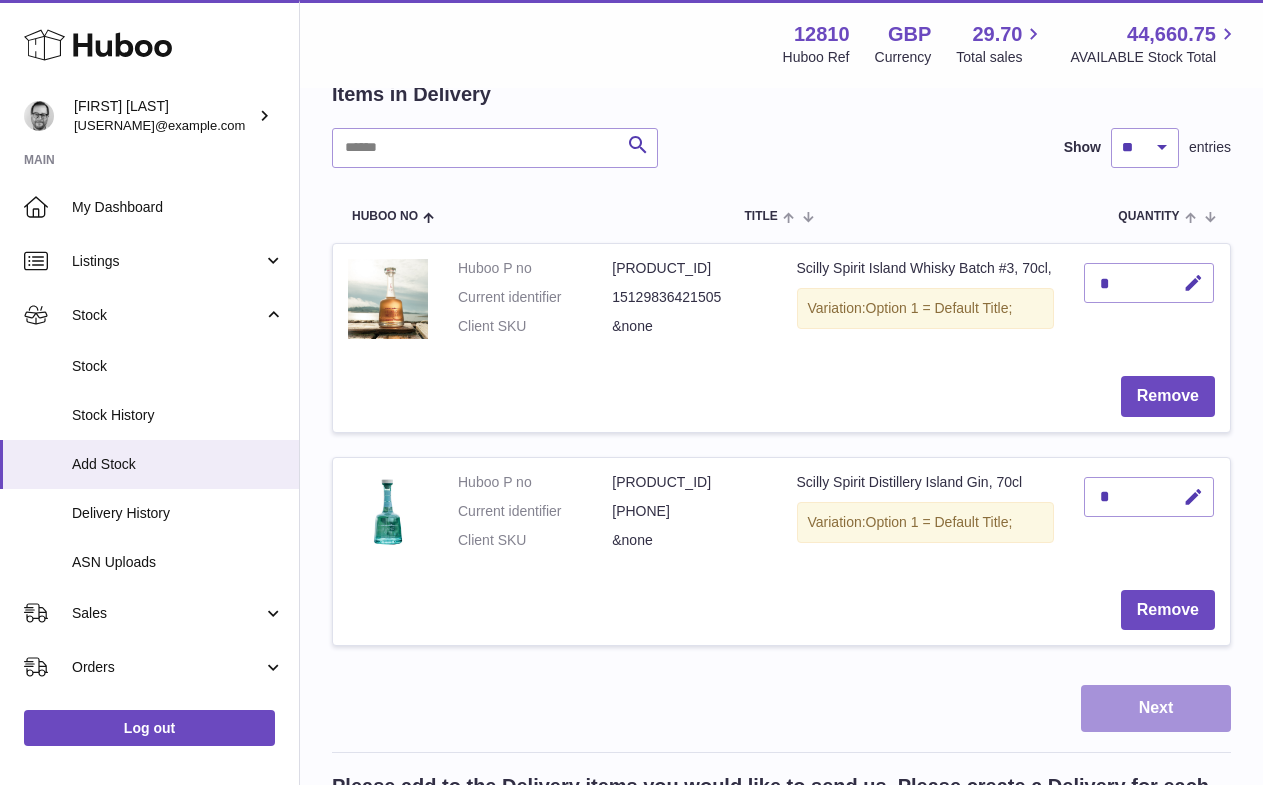click on "Next" at bounding box center [1156, 708] 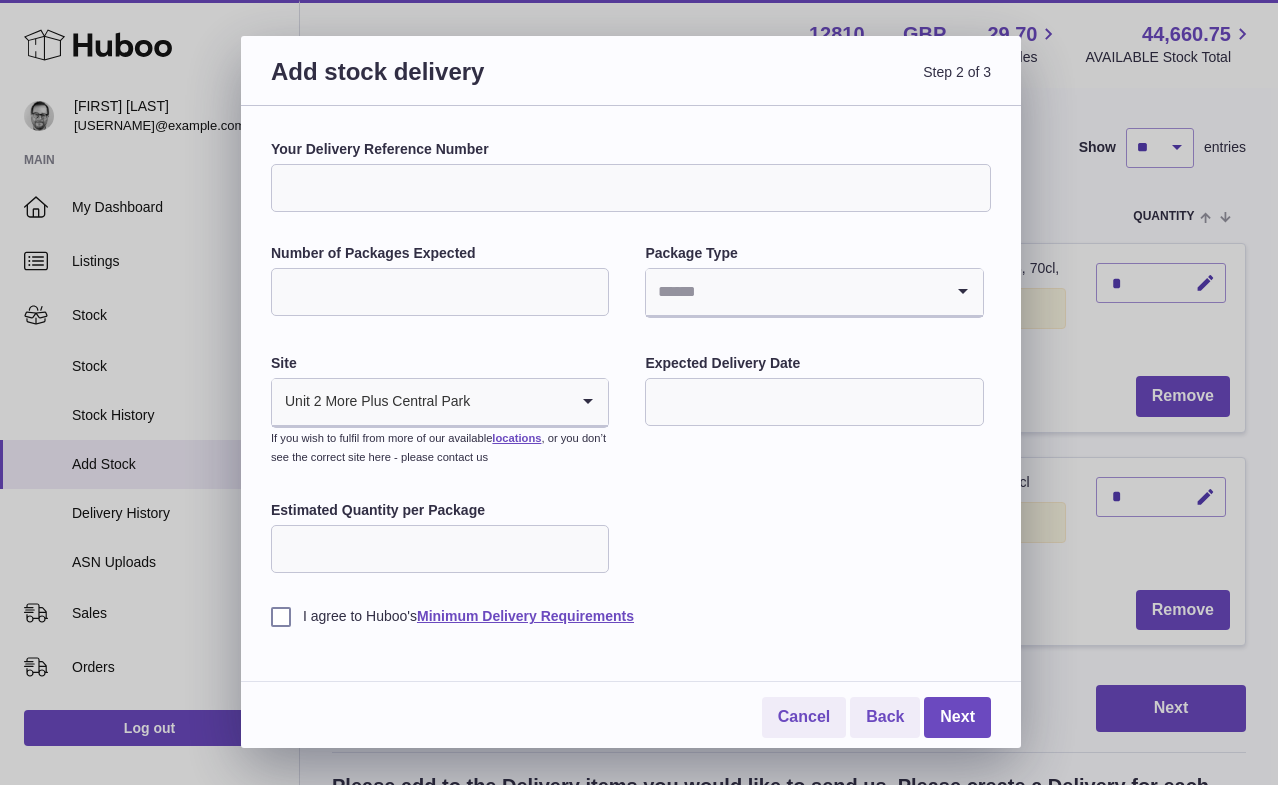 click on "Your Delivery Reference Number" at bounding box center (631, 188) 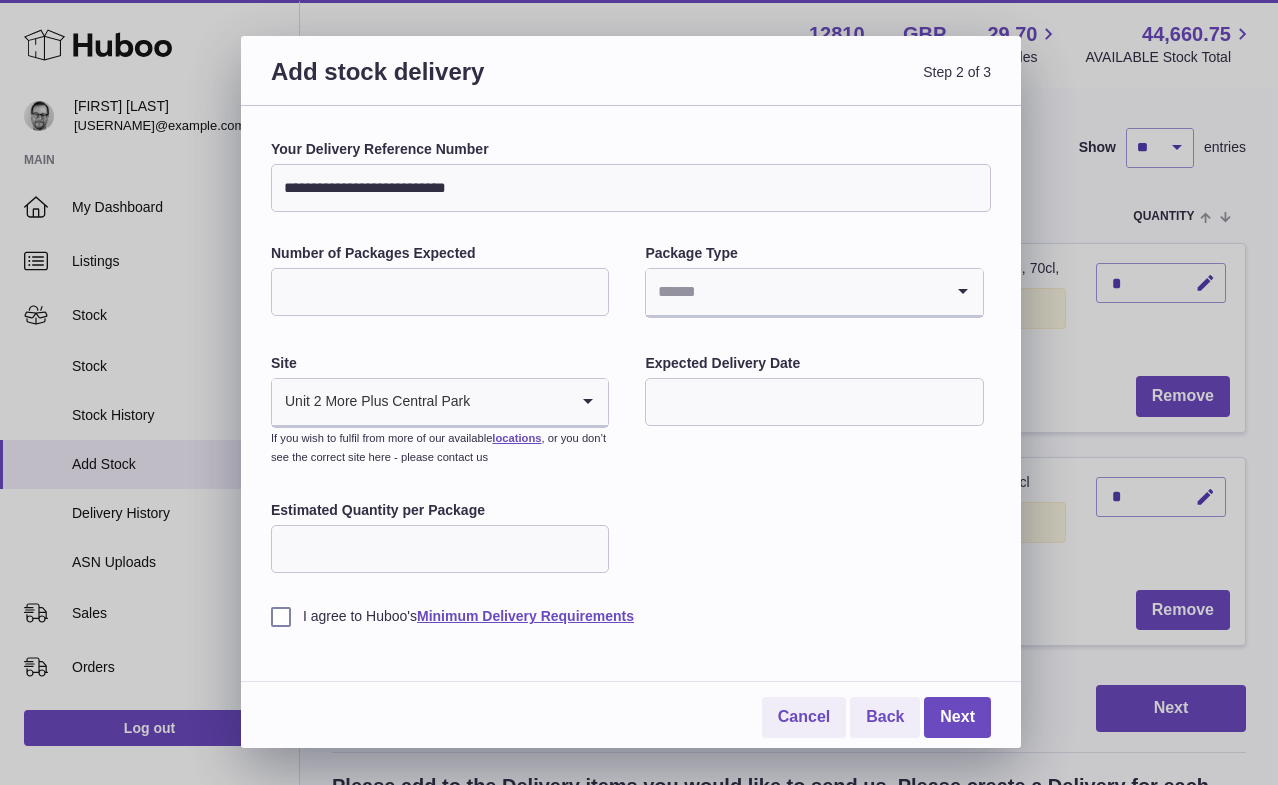 type on "**********" 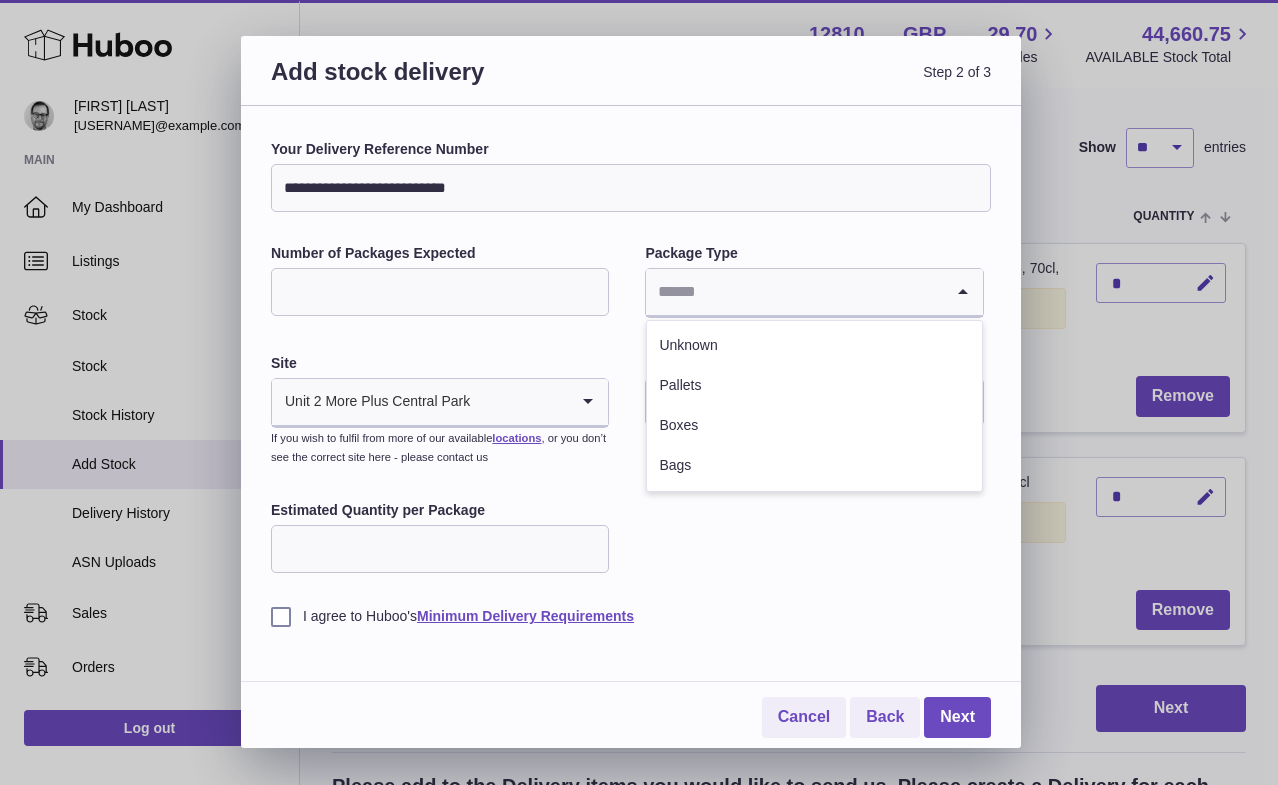 click at bounding box center [794, 292] 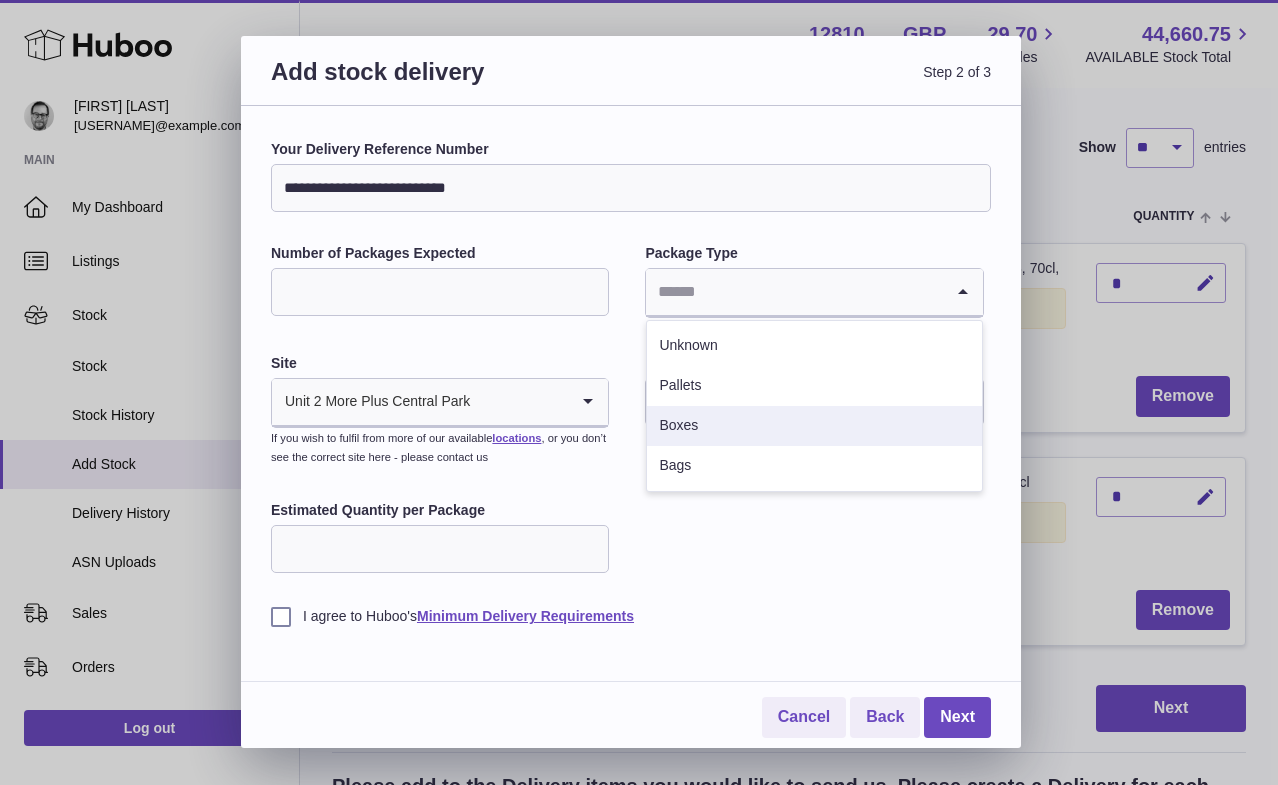 click on "Boxes" at bounding box center [814, 426] 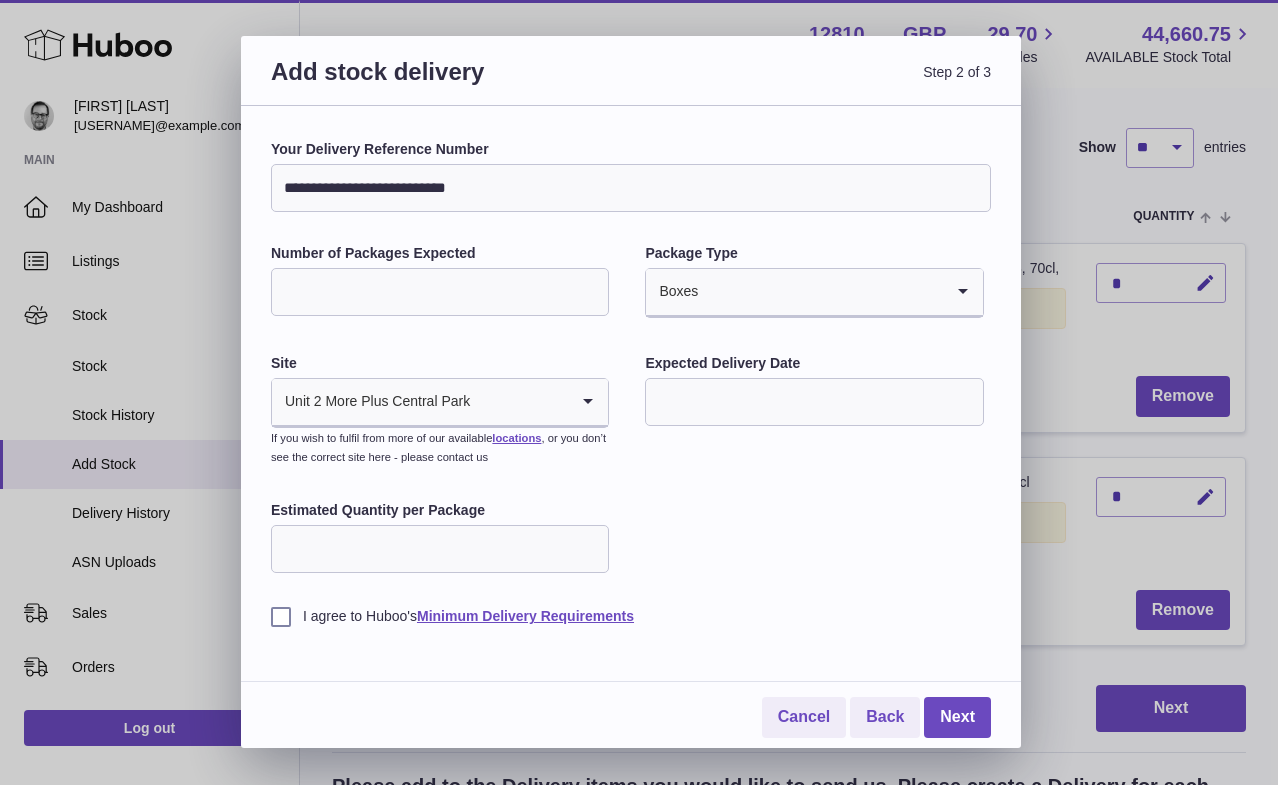 click at bounding box center (814, 402) 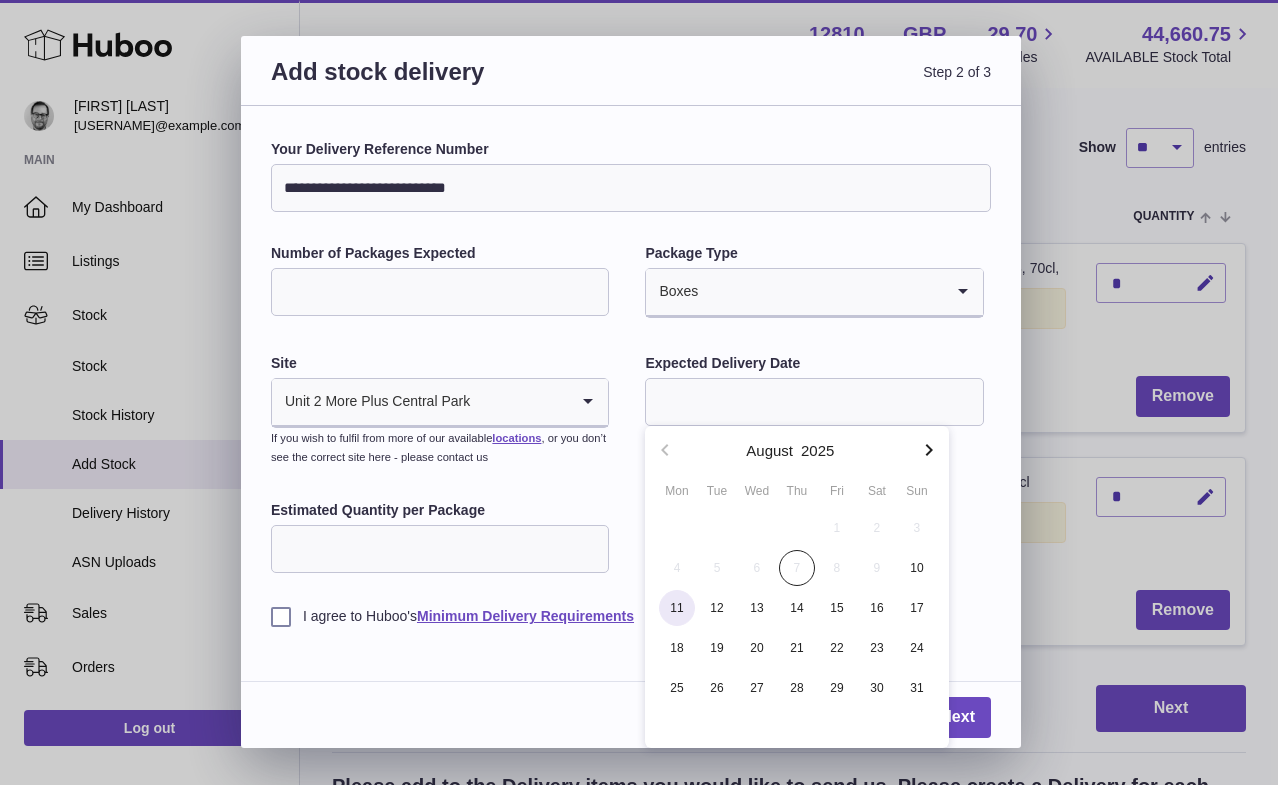 click on "11" at bounding box center (677, 608) 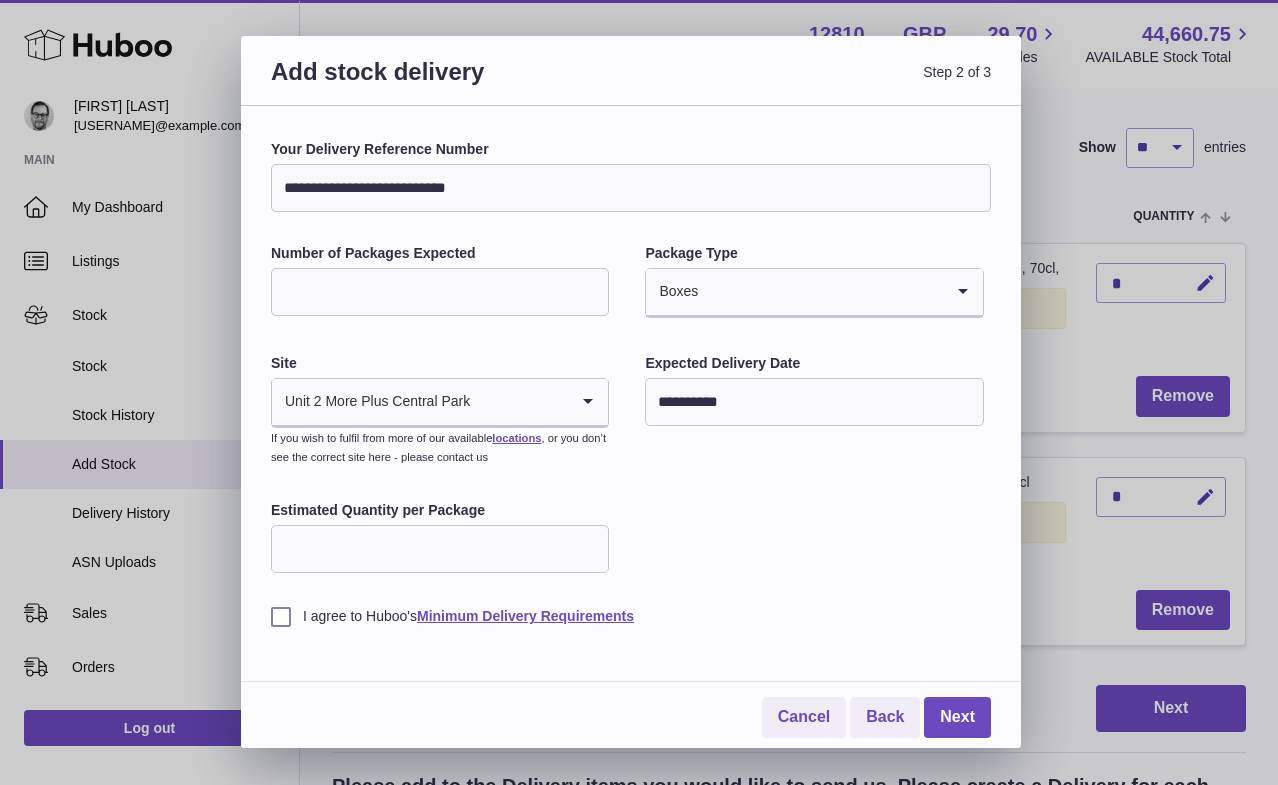 click on "Estimated Quantity per Package" at bounding box center (440, 549) 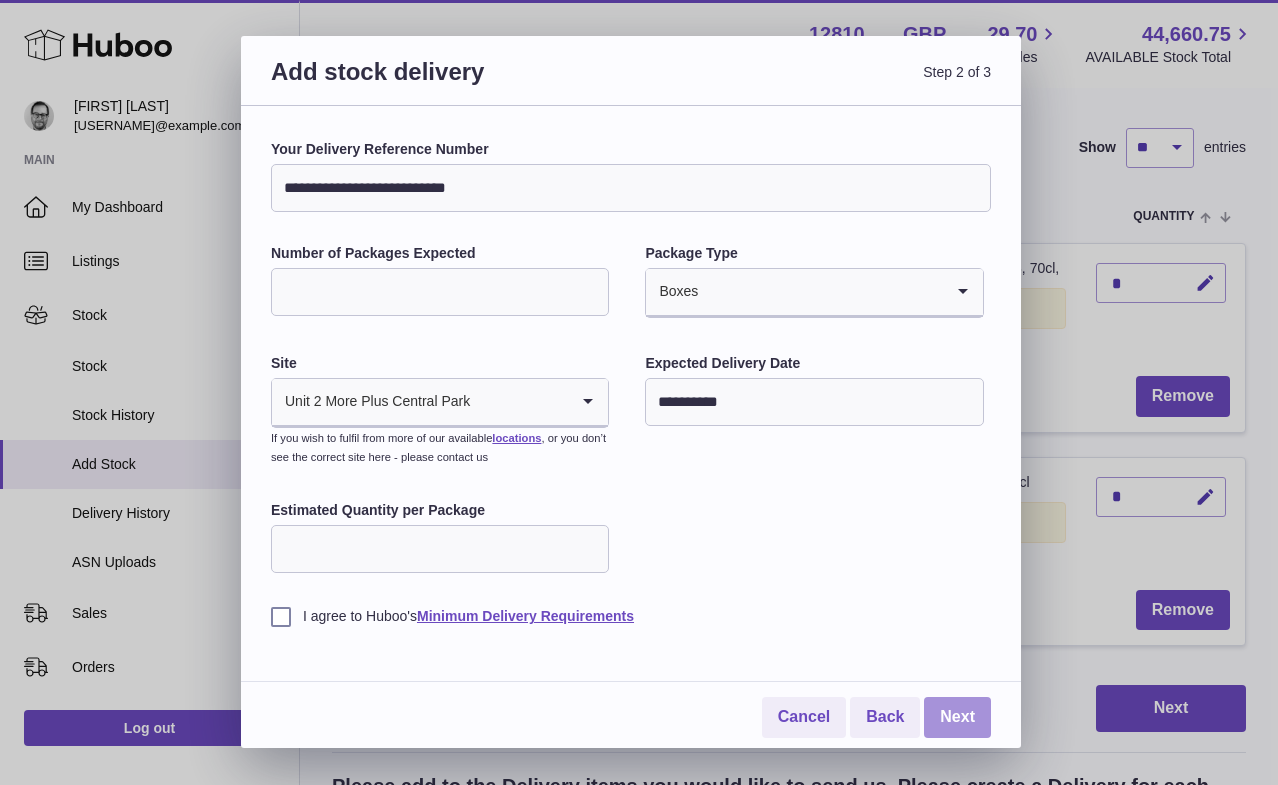 click on "Next" at bounding box center (957, 717) 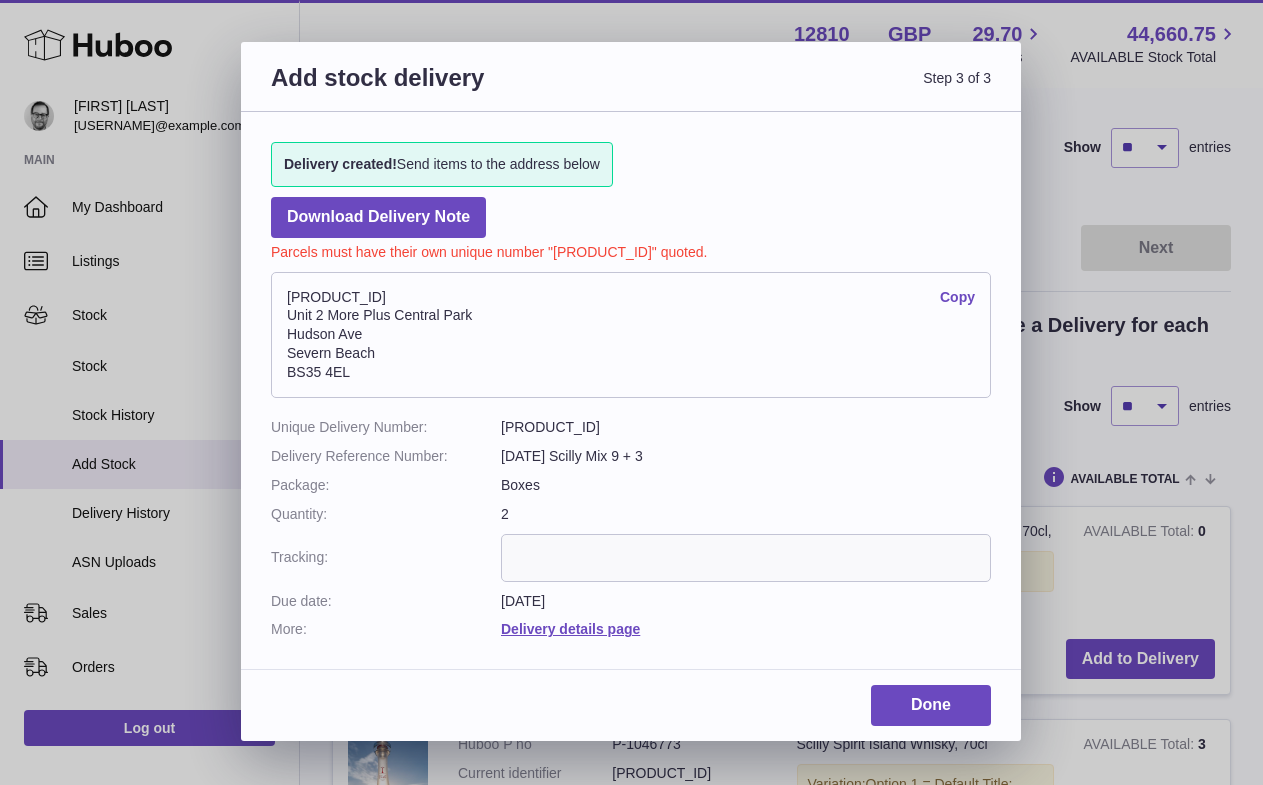 click on "[NUMBER]-[NUMBER]" at bounding box center [746, 427] 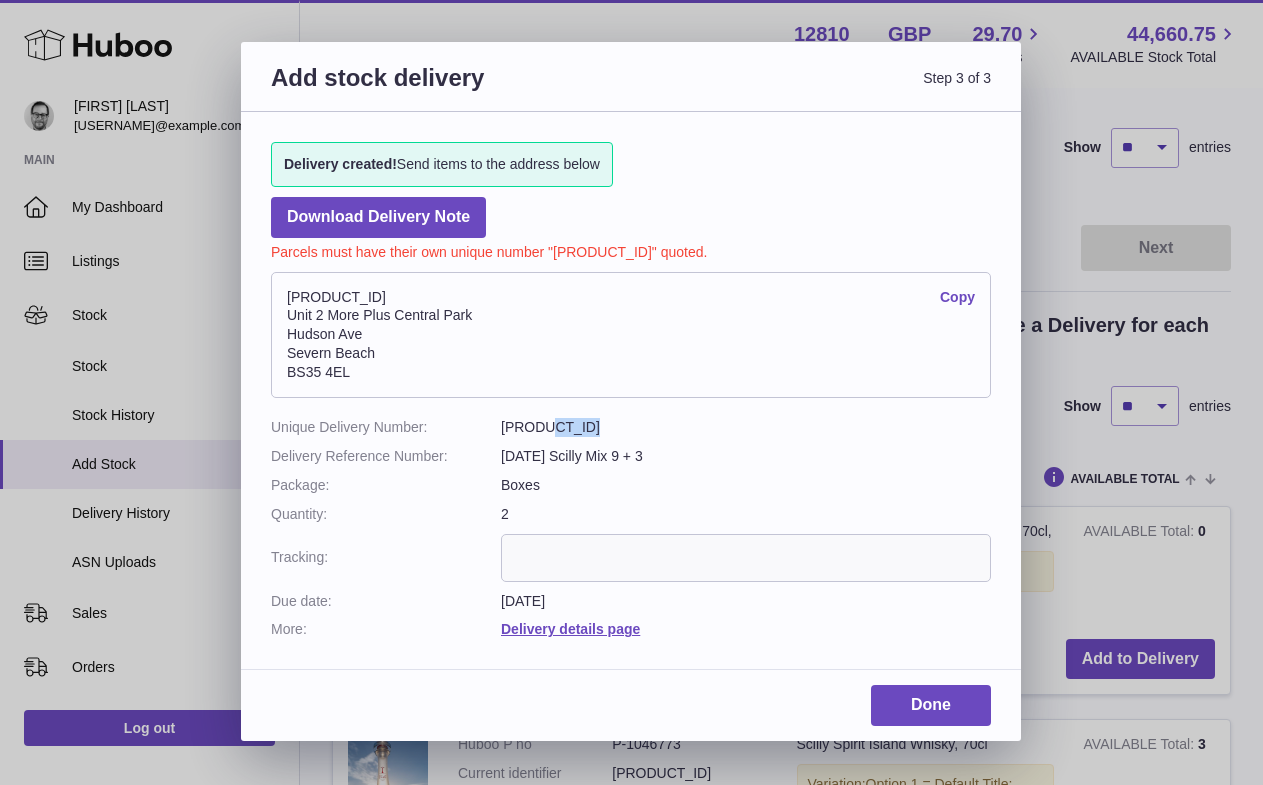 click on "[NUMBER]-[NUMBER]" at bounding box center [746, 427] 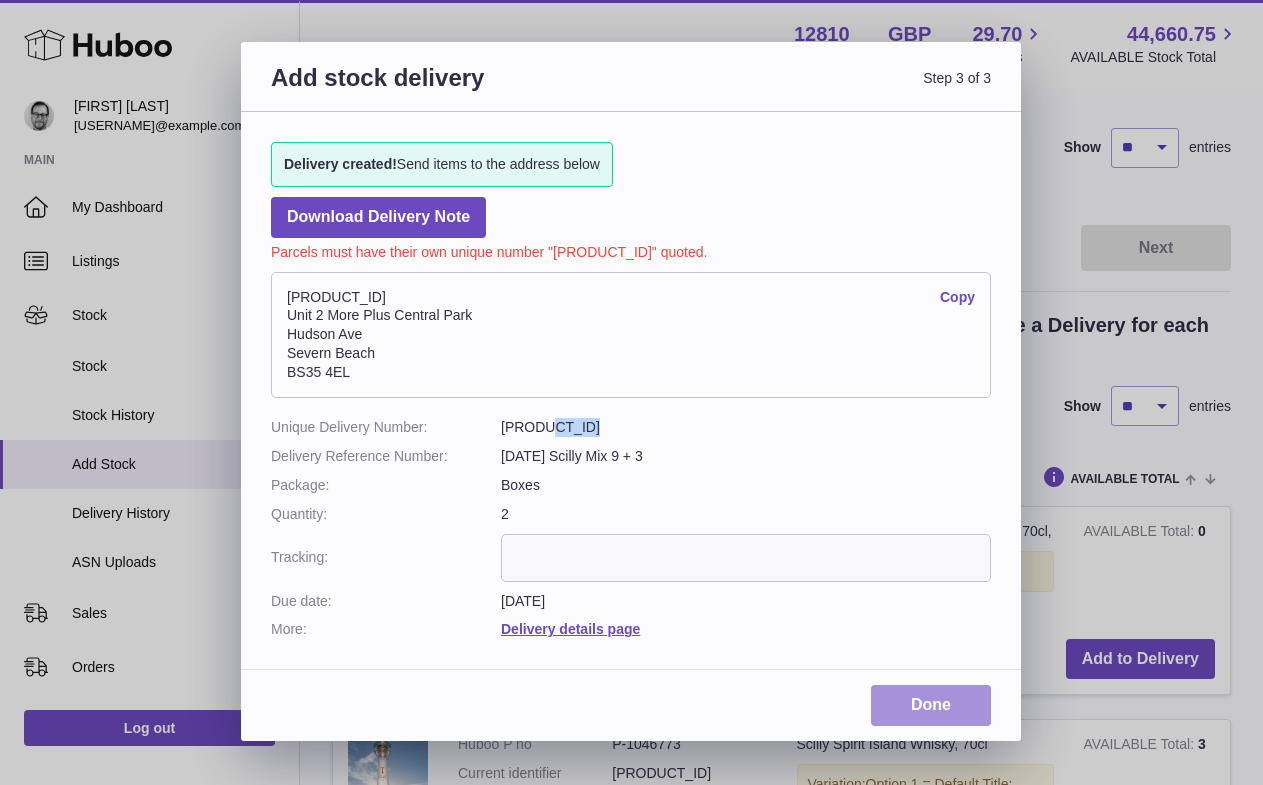click on "Done" at bounding box center [931, 705] 